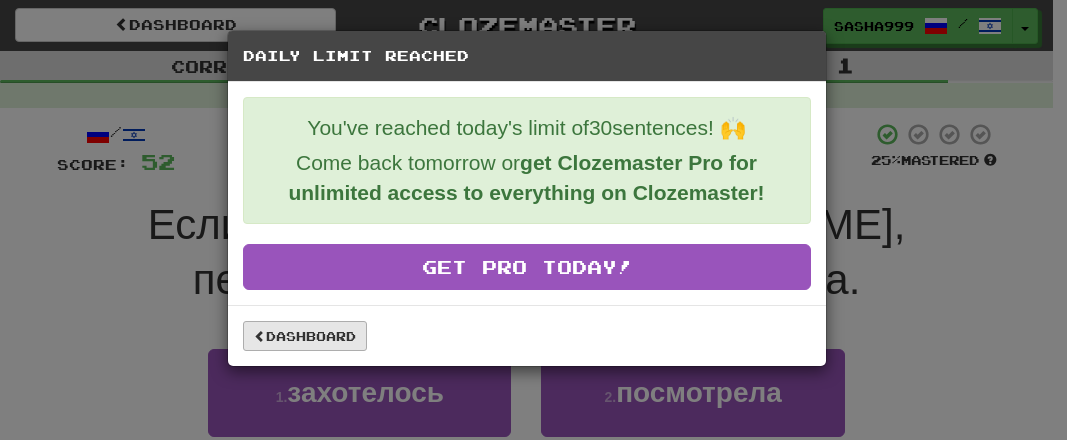 scroll, scrollTop: 104, scrollLeft: 0, axis: vertical 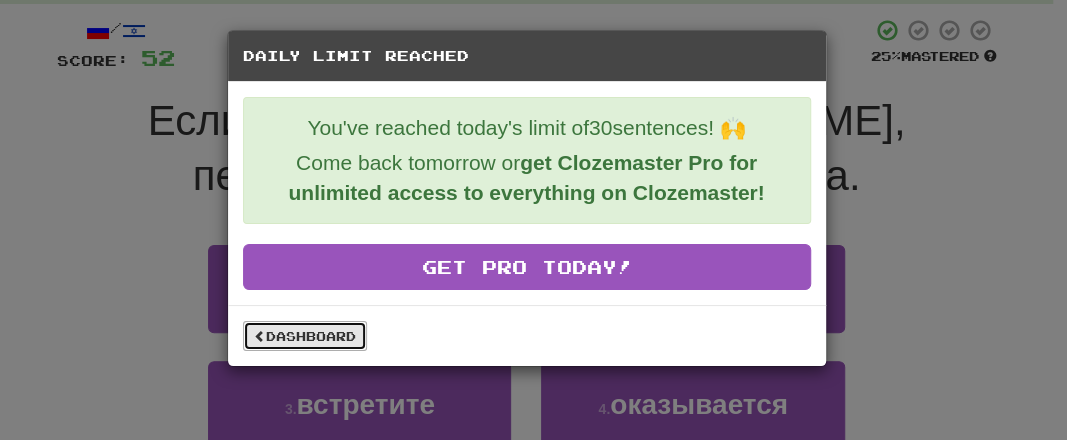 click on "Dashboard" at bounding box center [305, 336] 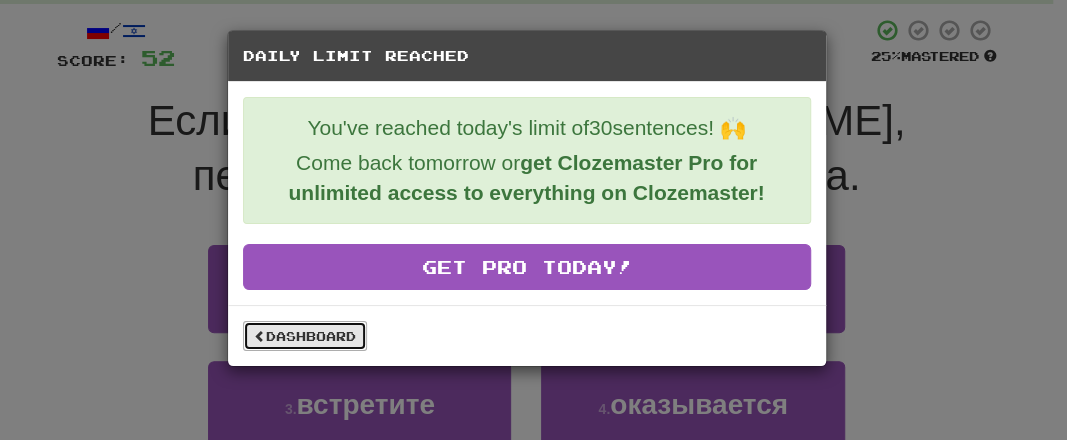 click on "Dashboard" at bounding box center [305, 336] 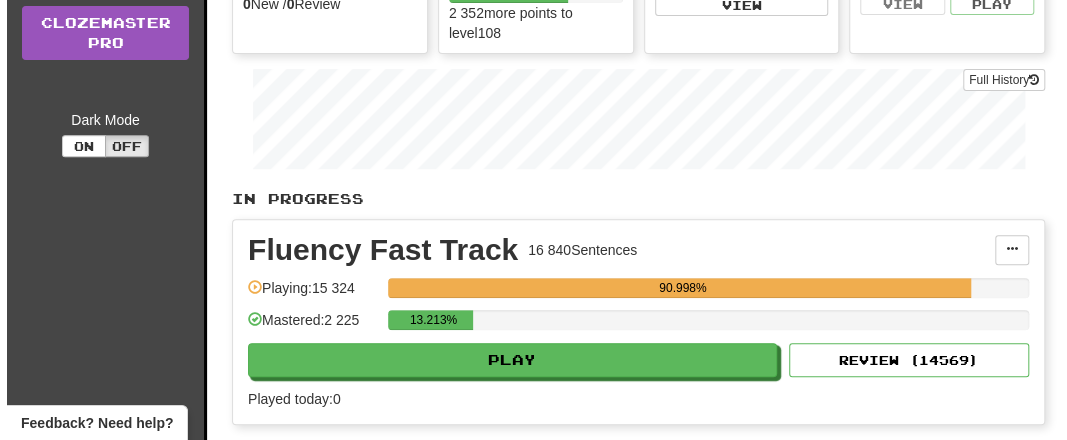 scroll, scrollTop: 312, scrollLeft: 0, axis: vertical 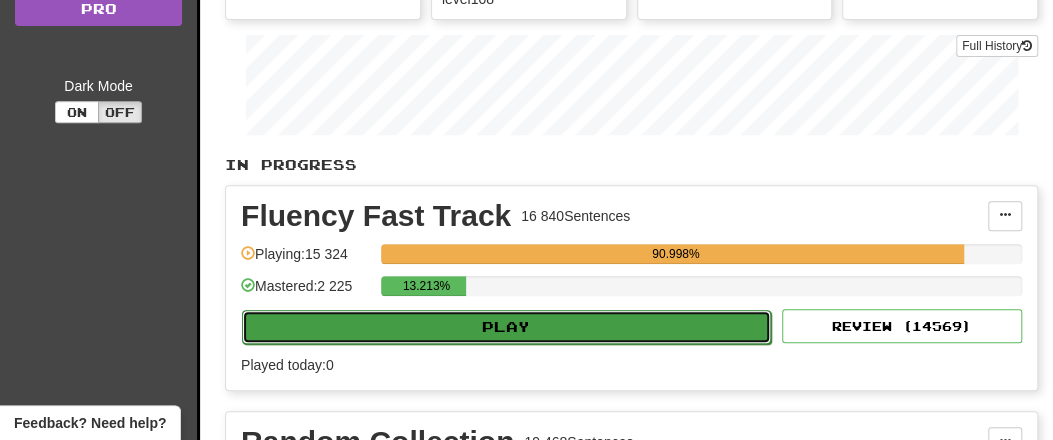 click on "Play" at bounding box center [506, 327] 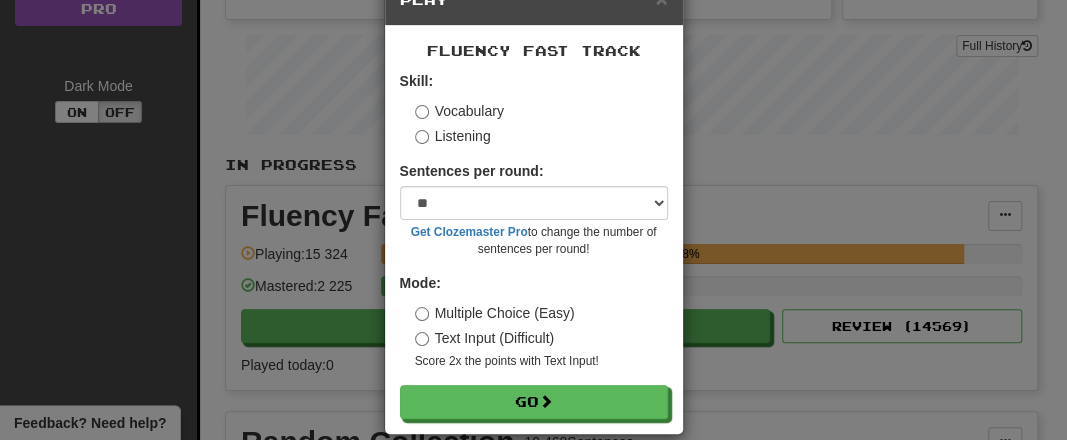 scroll, scrollTop: 80, scrollLeft: 0, axis: vertical 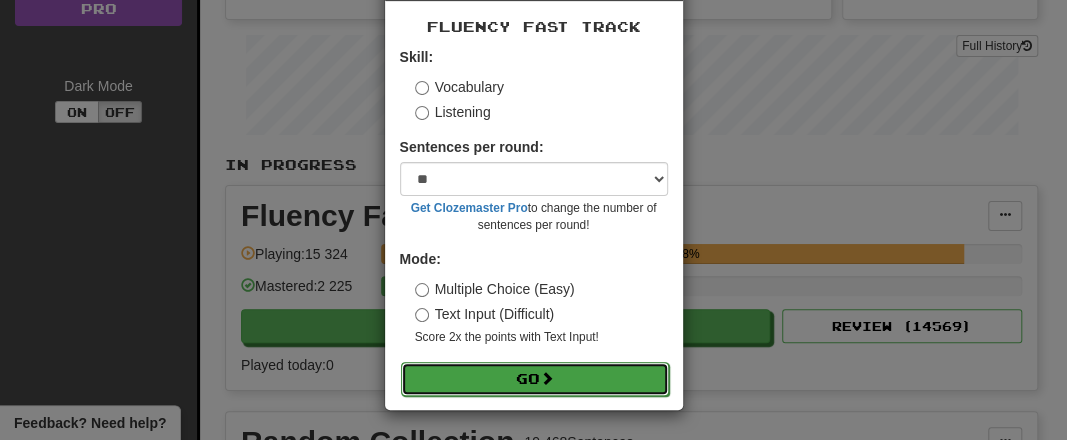 click on "Go" at bounding box center [535, 379] 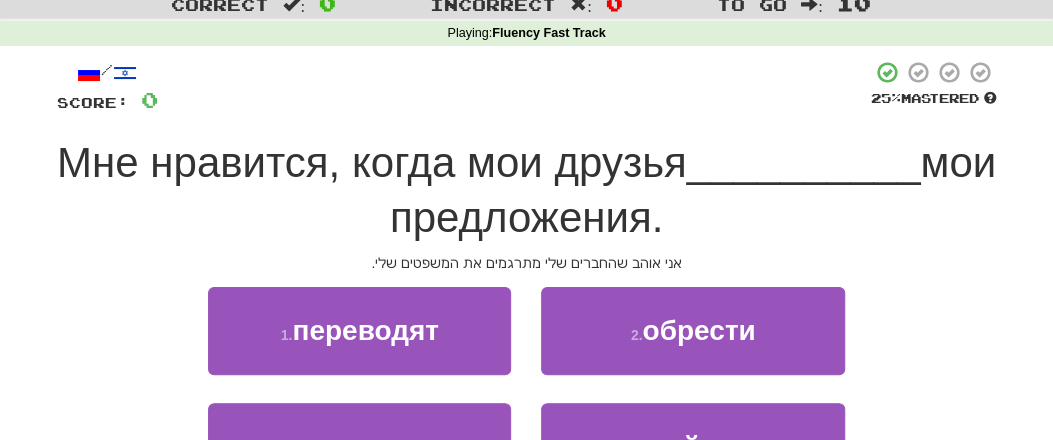 scroll, scrollTop: 104, scrollLeft: 0, axis: vertical 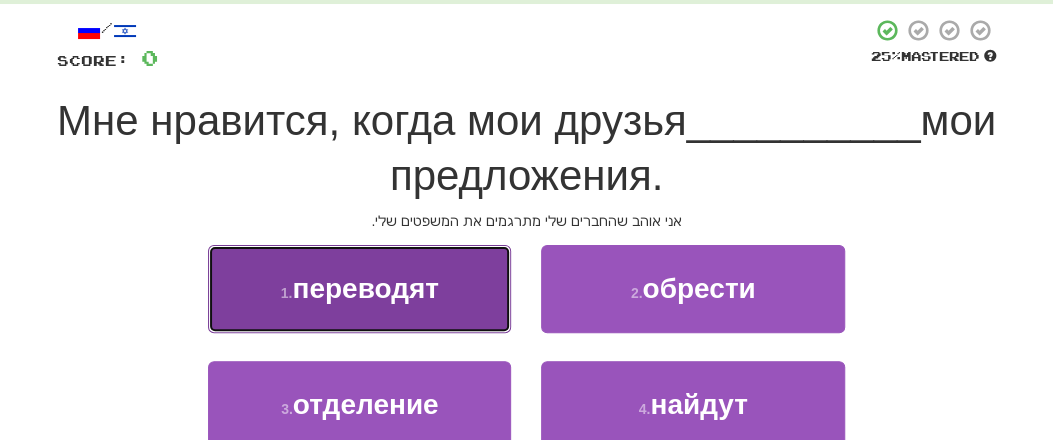 click on "переводят" at bounding box center (365, 288) 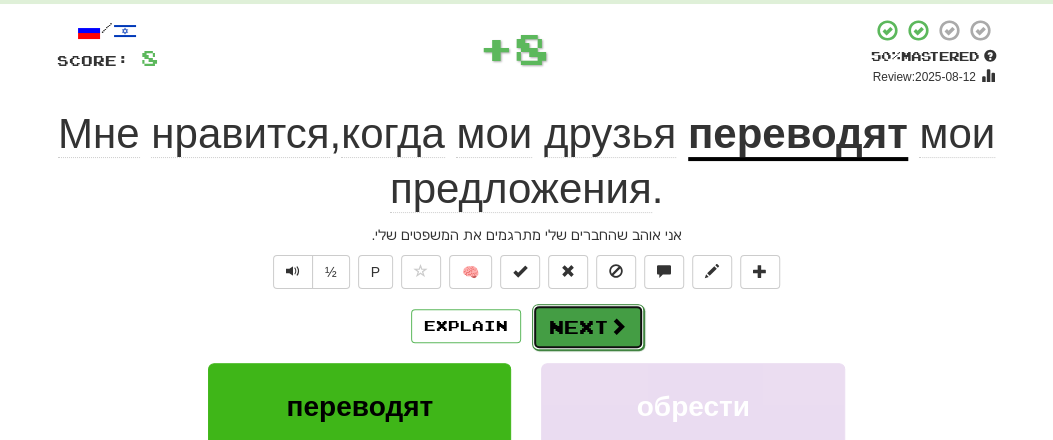 click on "Next" at bounding box center [588, 327] 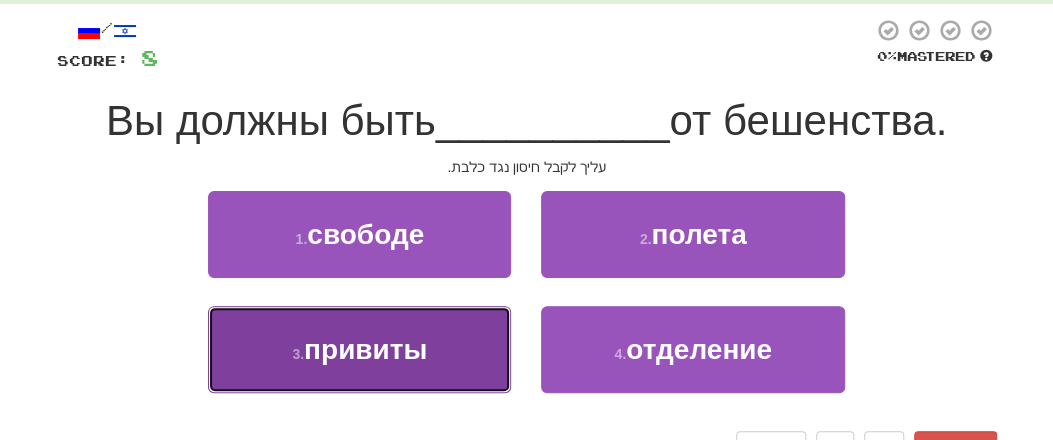 click on "3 .  привиты" at bounding box center (359, 349) 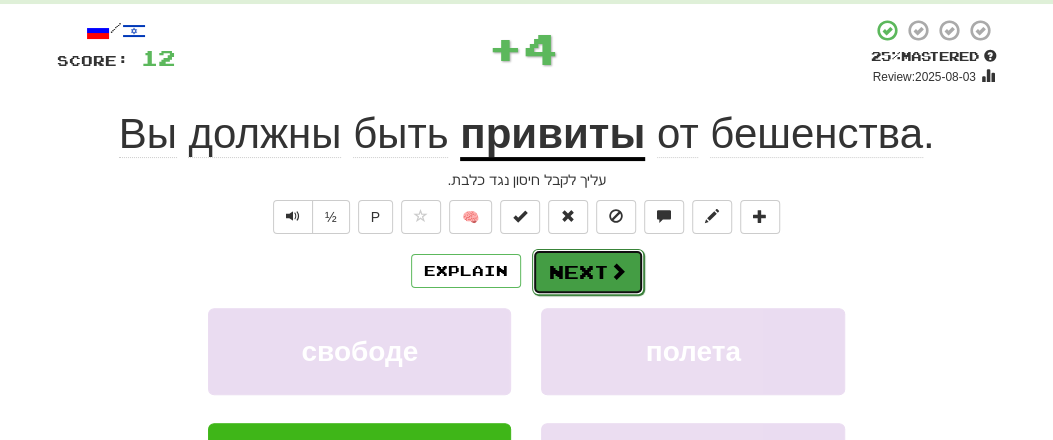 click on "Next" at bounding box center (588, 272) 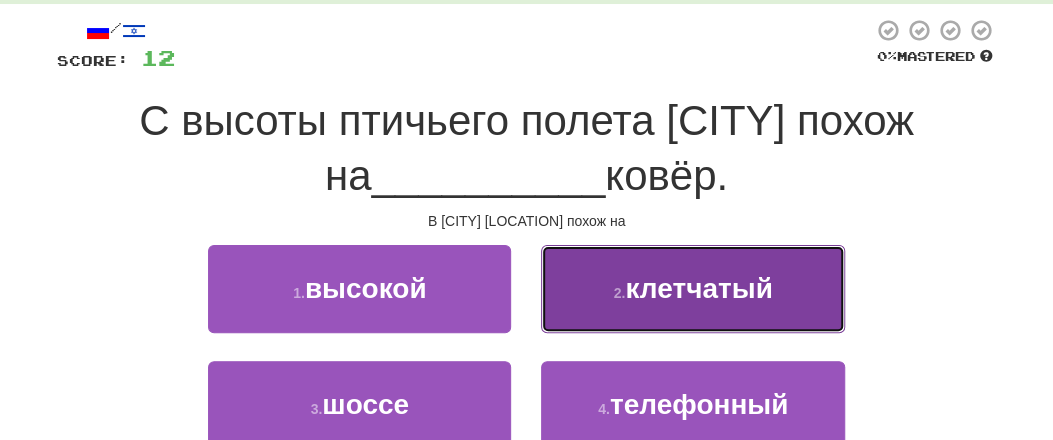 click on "клетчатый" at bounding box center (698, 288) 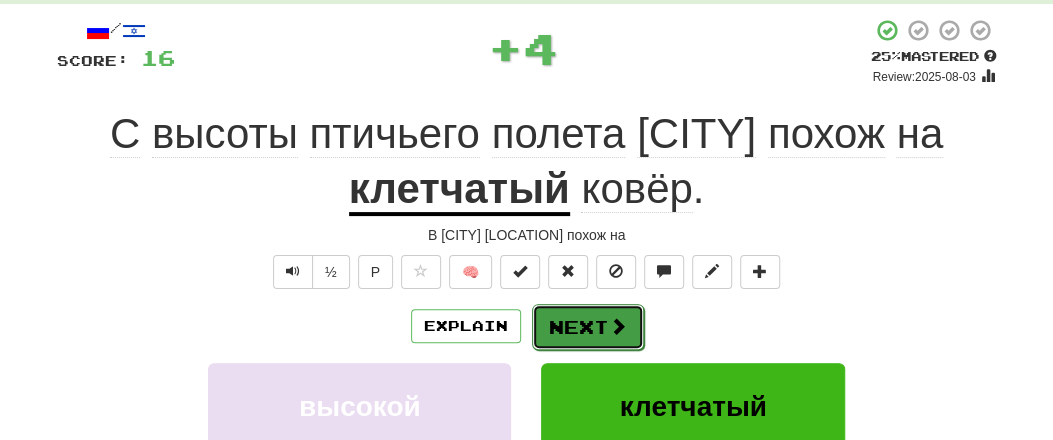 click on "Next" at bounding box center (588, 327) 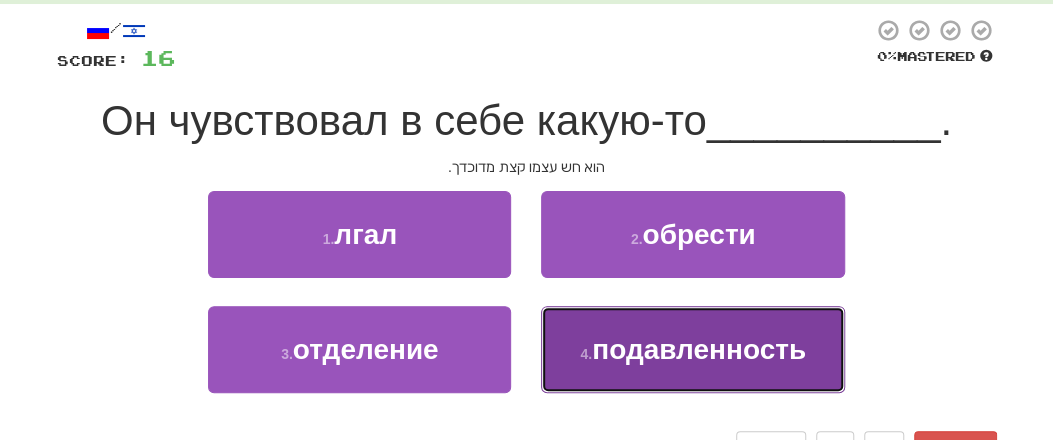 click on "подавленность" at bounding box center [699, 349] 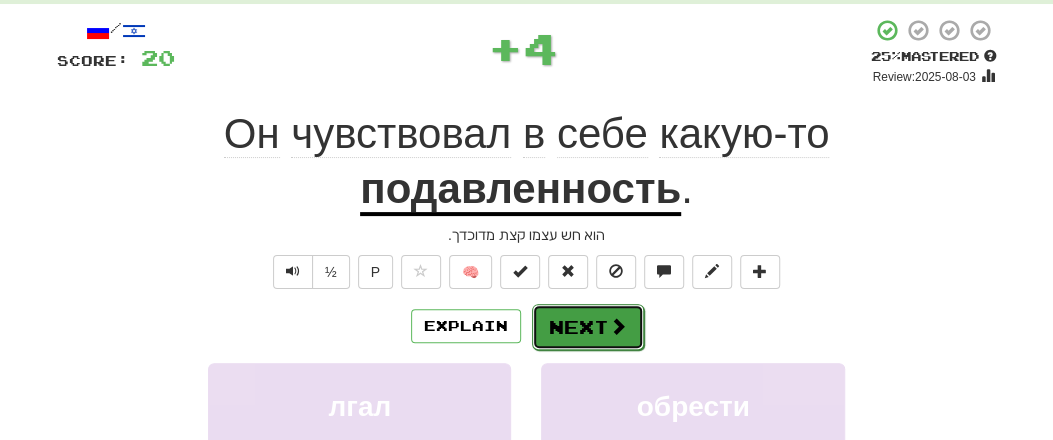 click on "Next" at bounding box center (588, 327) 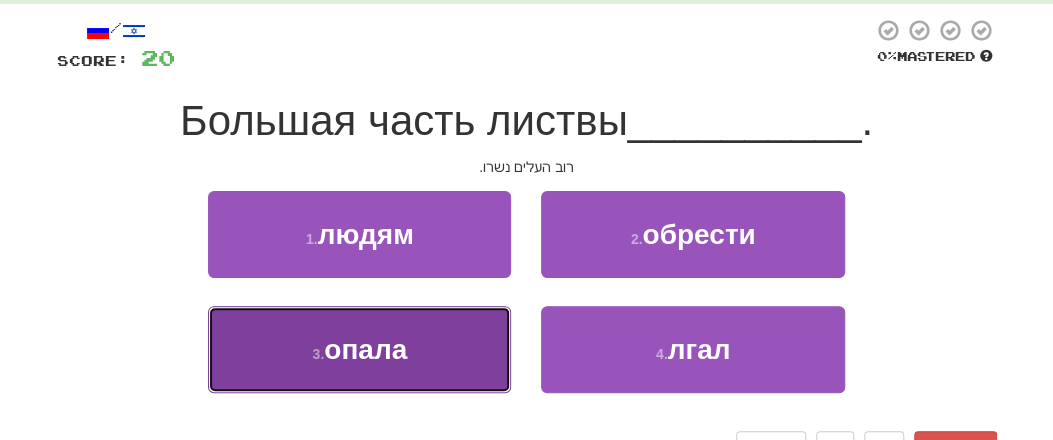 click on "3 .  опала" at bounding box center [359, 349] 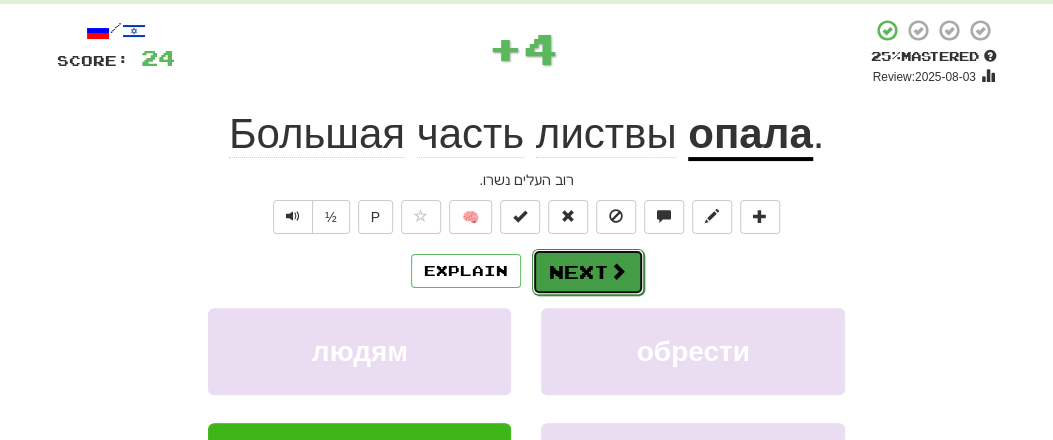 click on "Next" at bounding box center (588, 272) 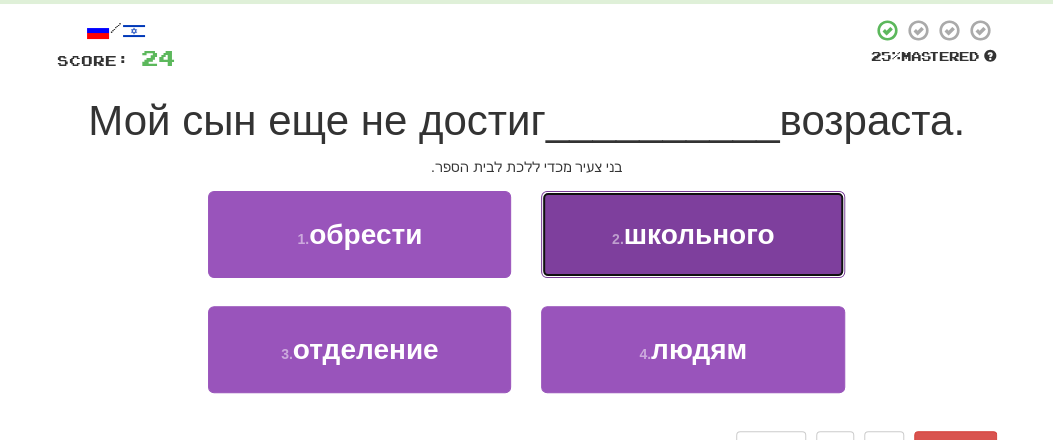 click on "школьного" at bounding box center (699, 234) 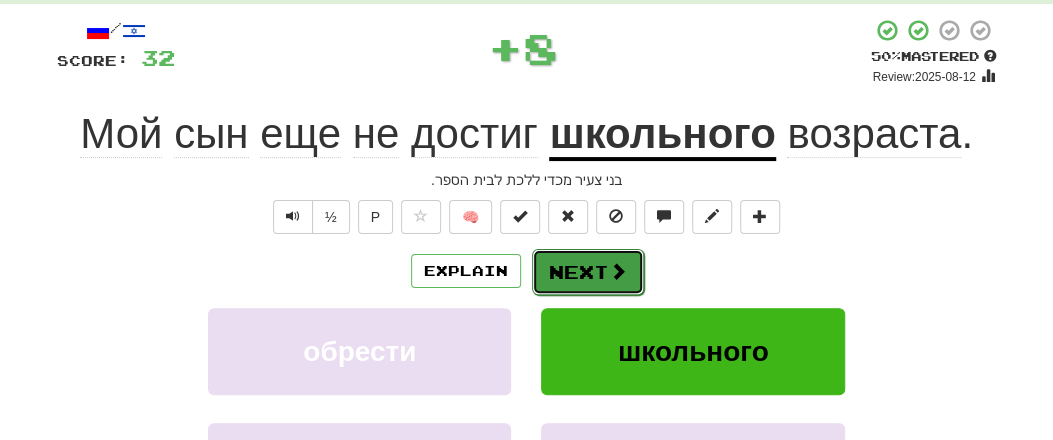 click on "Next" at bounding box center (588, 272) 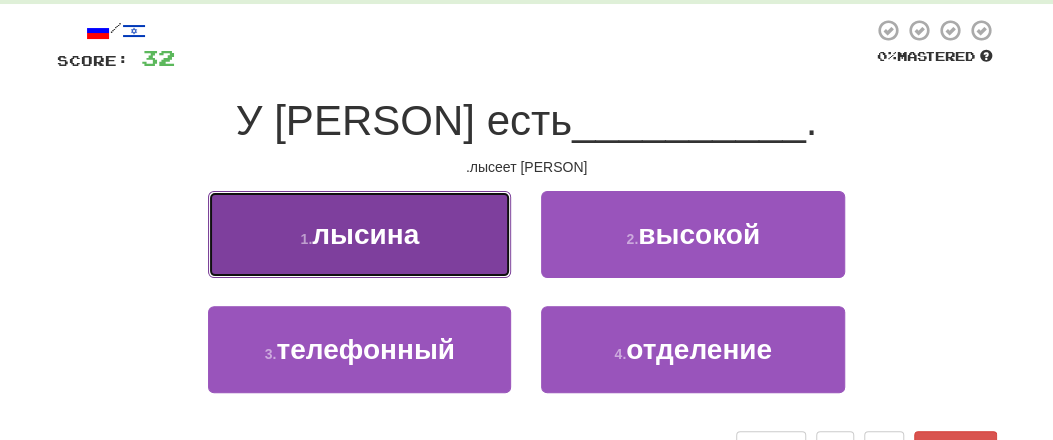 click on "1 .  лысина" at bounding box center [359, 234] 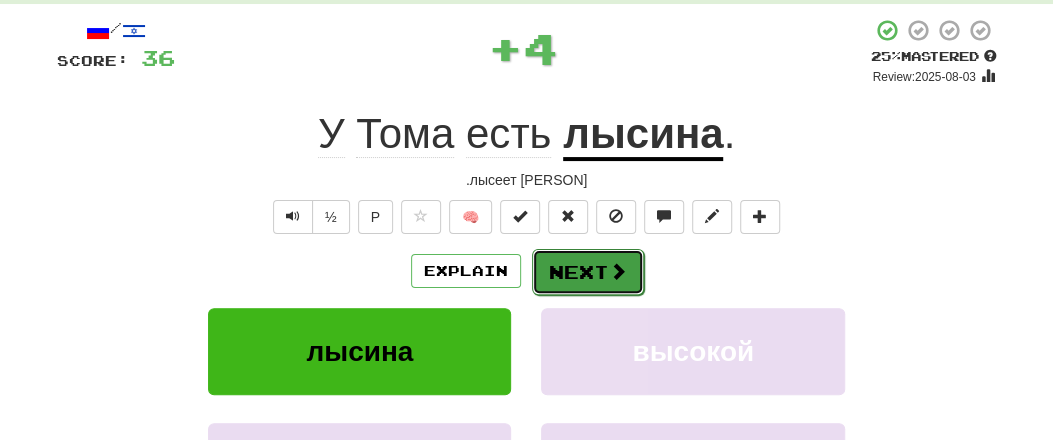 click on "Next" at bounding box center (588, 272) 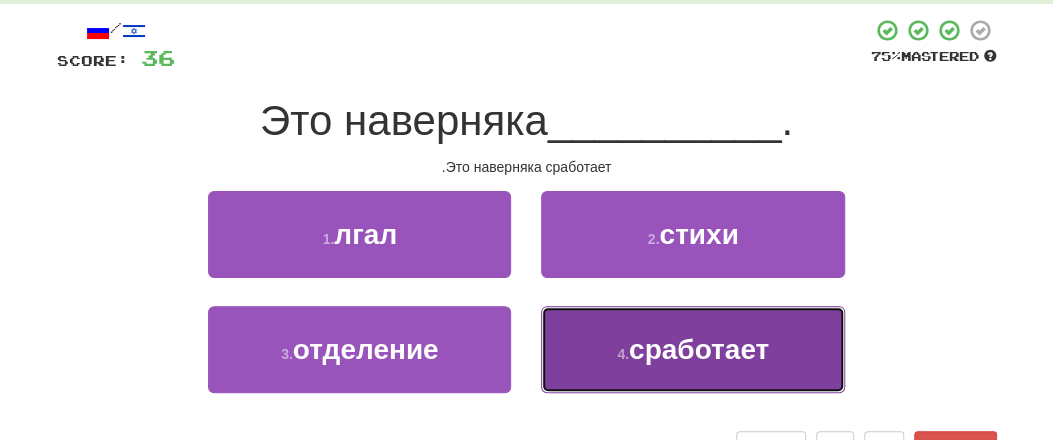 click on "сработает" at bounding box center (699, 349) 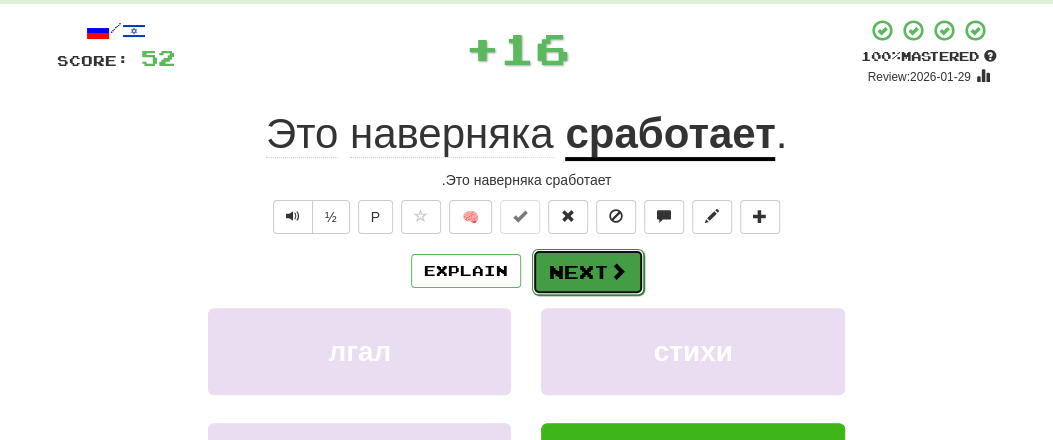click on "Next" at bounding box center (588, 272) 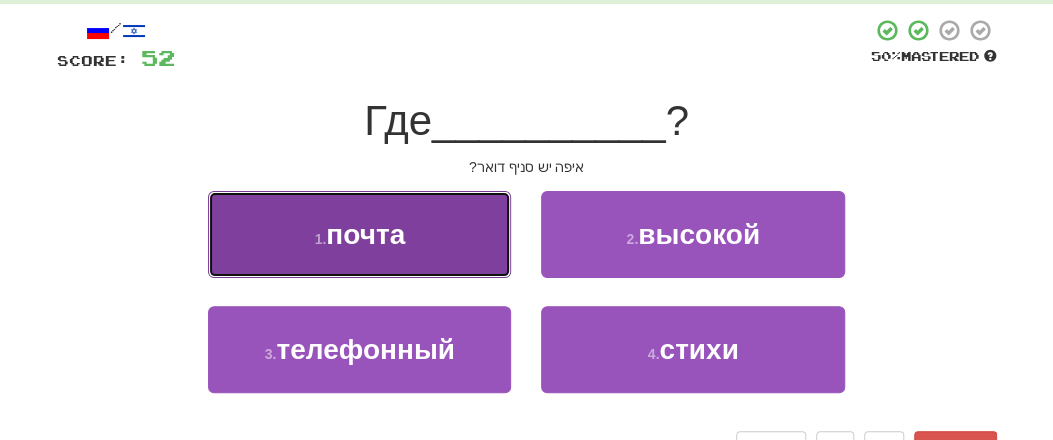 click on "почта" at bounding box center [365, 234] 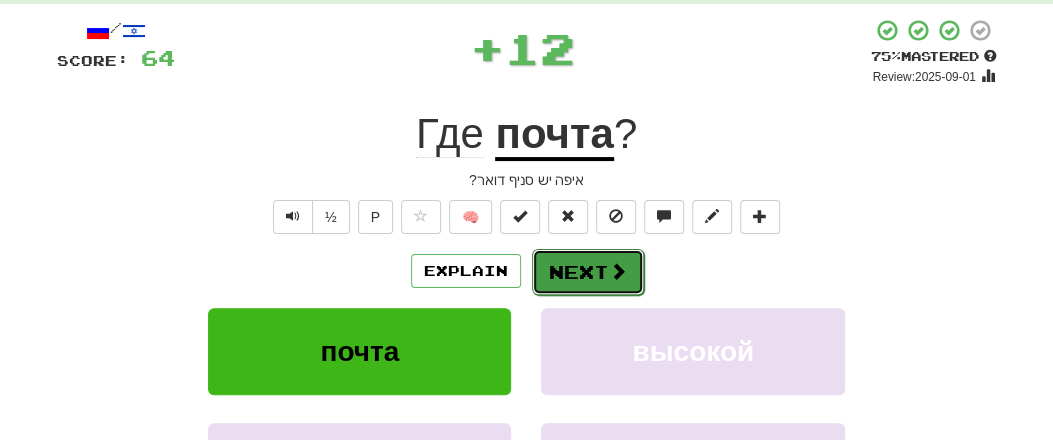 click on "Next" at bounding box center (588, 272) 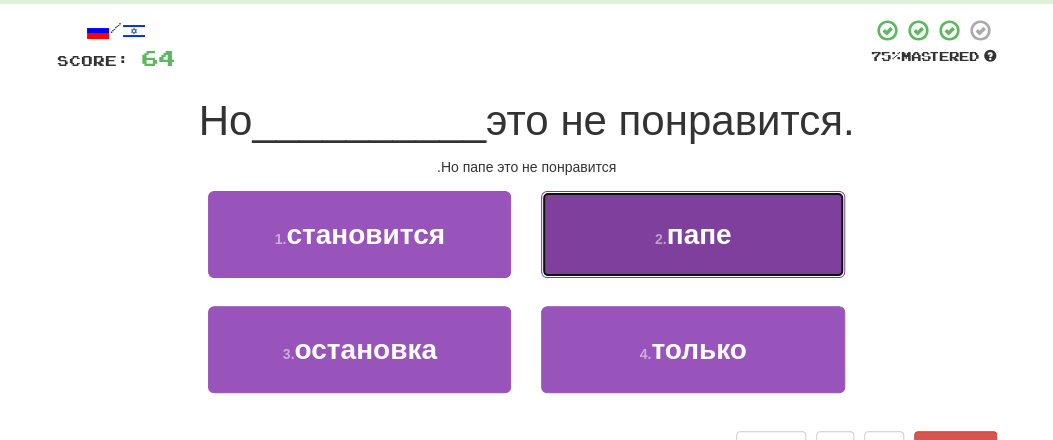 click on "2 ." at bounding box center (661, 239) 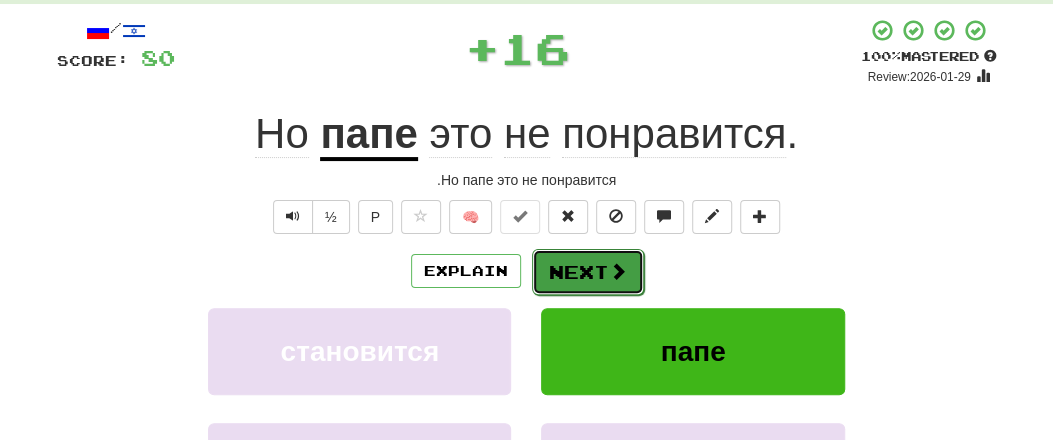 click on "Next" at bounding box center (588, 272) 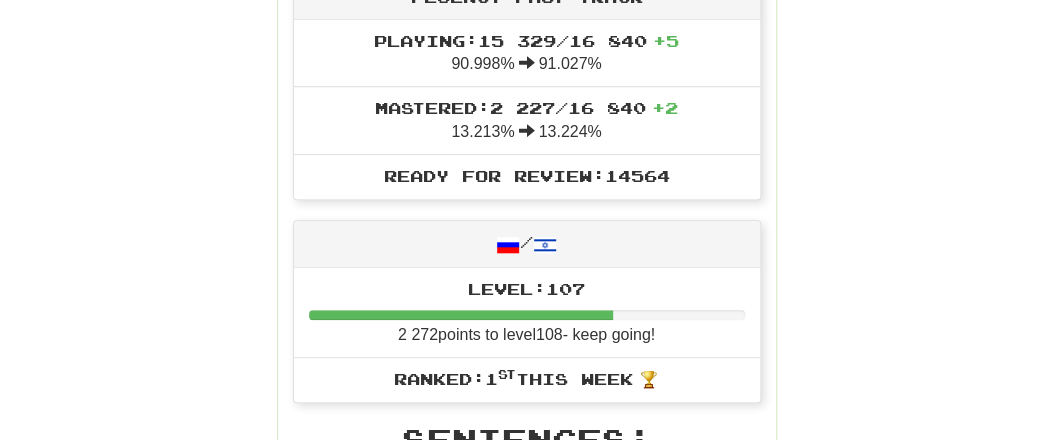 scroll, scrollTop: 936, scrollLeft: 0, axis: vertical 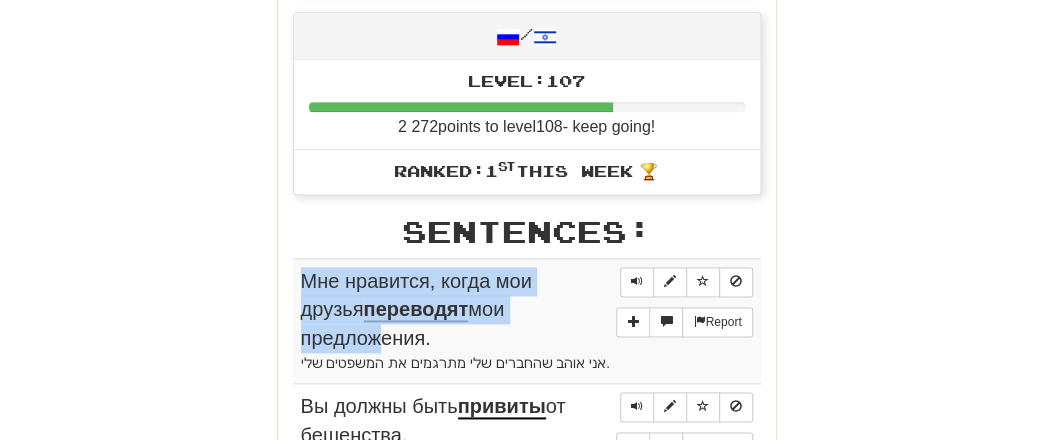 drag, startPoint x: 293, startPoint y: 268, endPoint x: 524, endPoint y: 294, distance: 232.4586 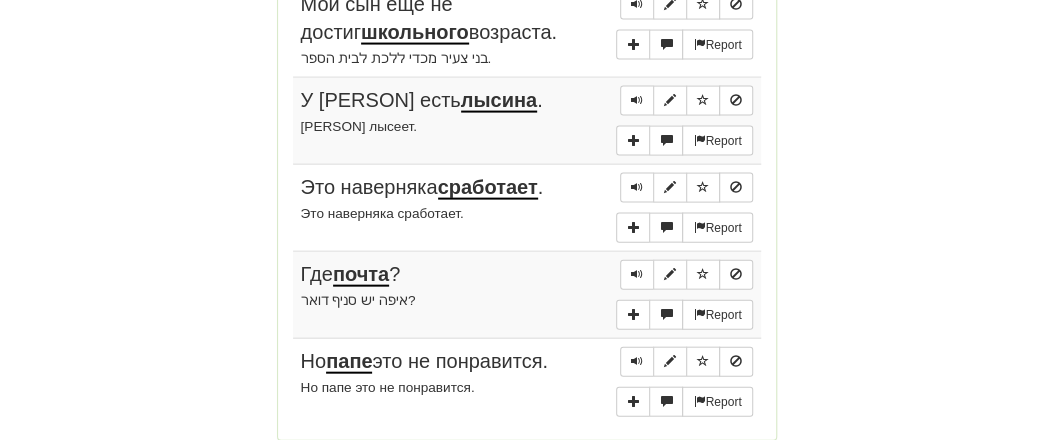 scroll, scrollTop: 1768, scrollLeft: 0, axis: vertical 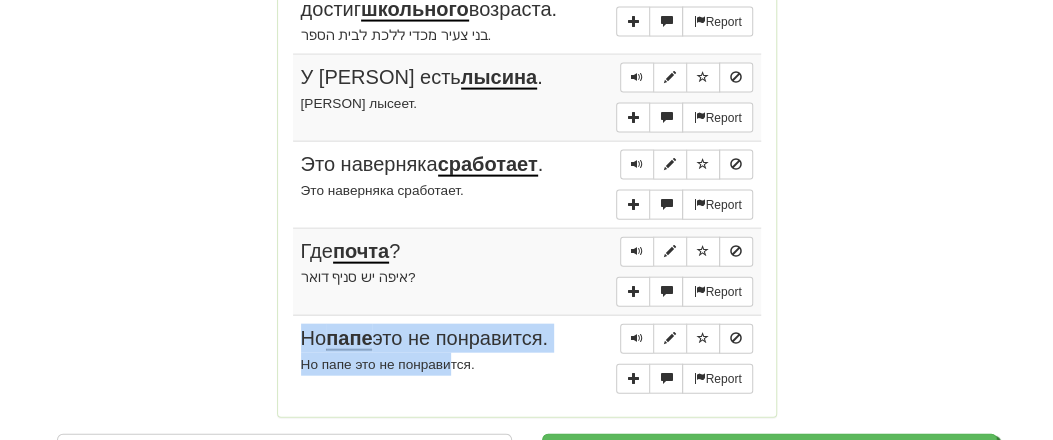 click on "Но папе это не понравится." at bounding box center (527, 364) 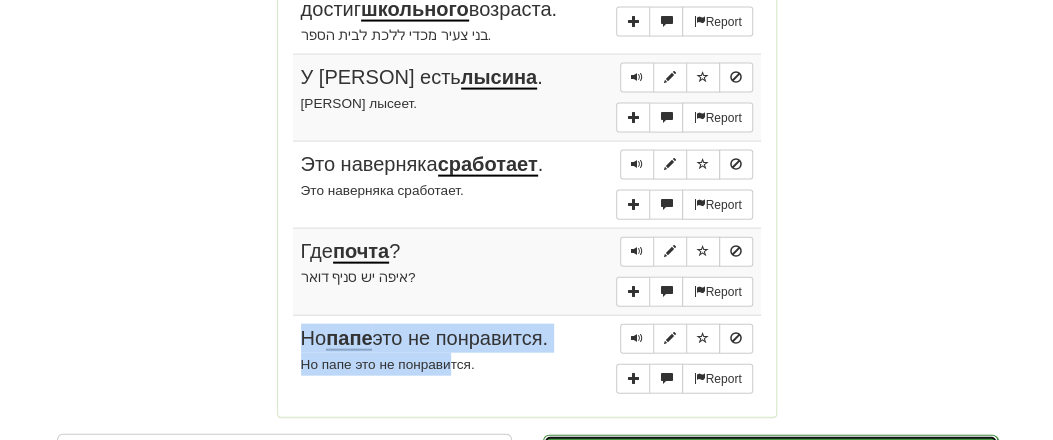 click on "Continue" at bounding box center (770, 458) 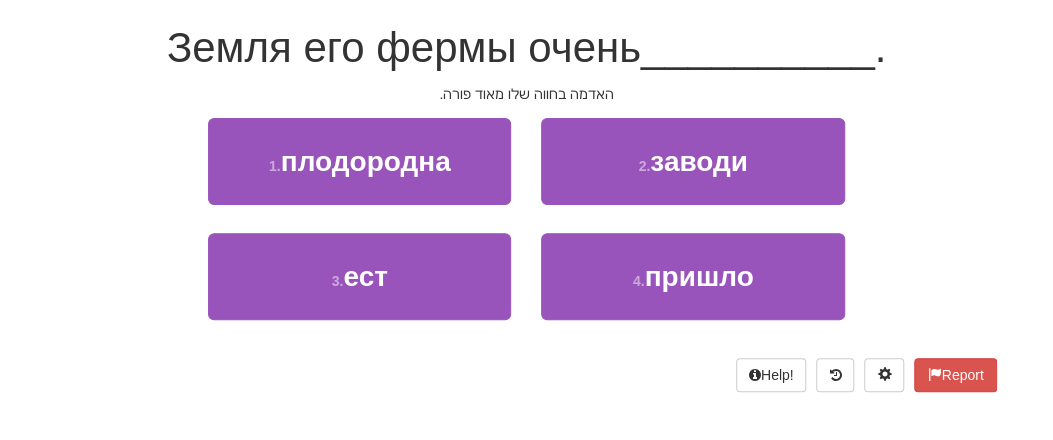 scroll, scrollTop: 137, scrollLeft: 0, axis: vertical 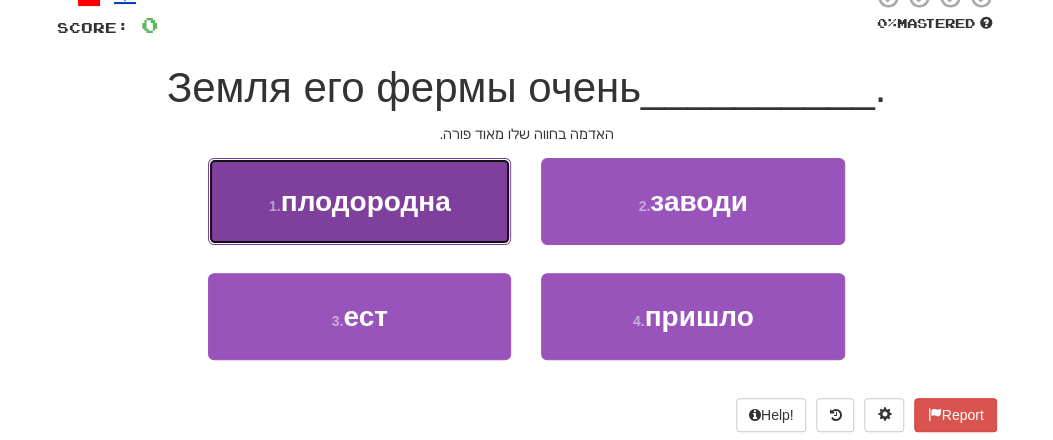 click on "1 . плодородна" at bounding box center (359, 201) 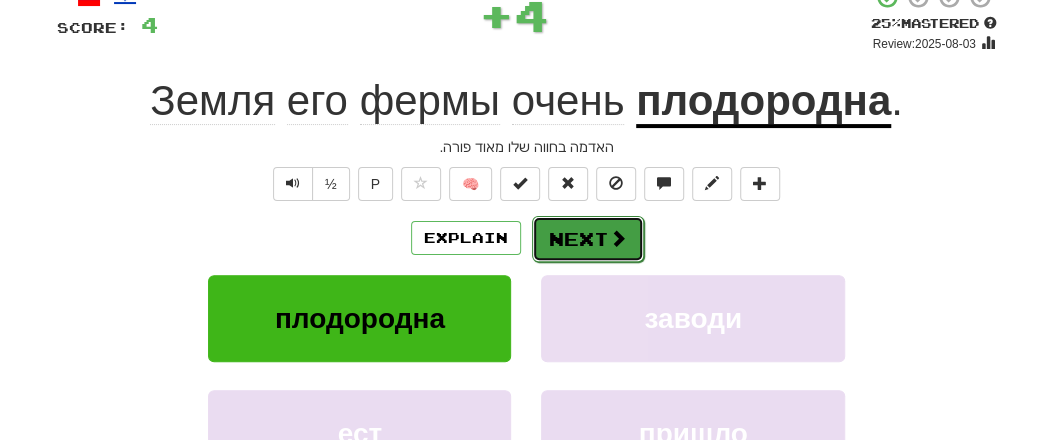 click on "Next" at bounding box center (588, 239) 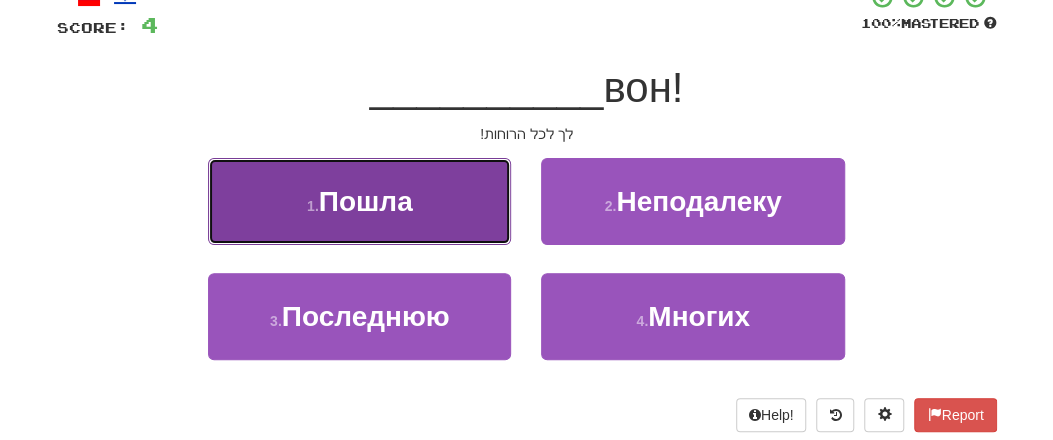 click on "1 . Пошла" at bounding box center (359, 201) 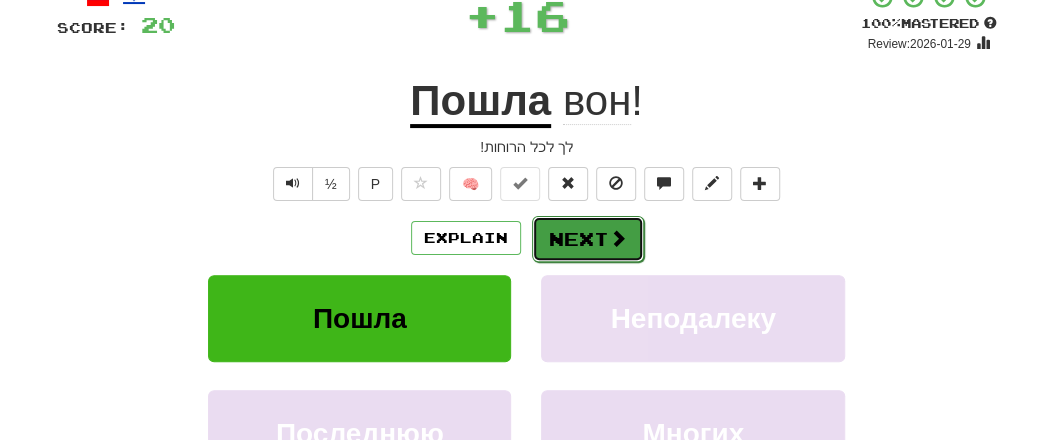click on "Next" at bounding box center (588, 239) 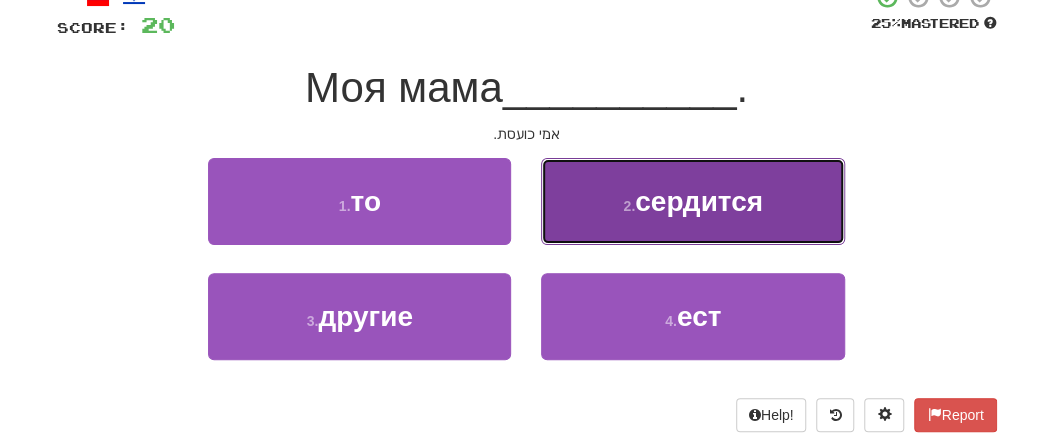 click on "сердится" at bounding box center [699, 201] 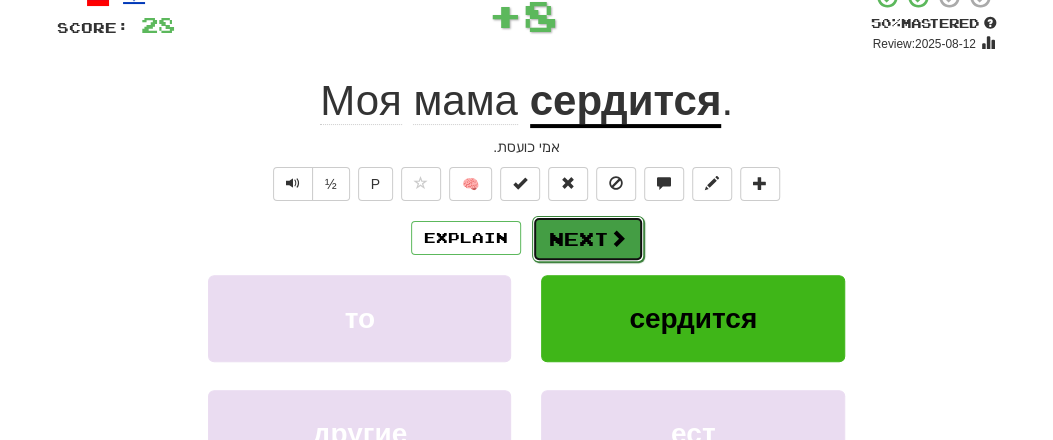 click on "Next" at bounding box center [588, 239] 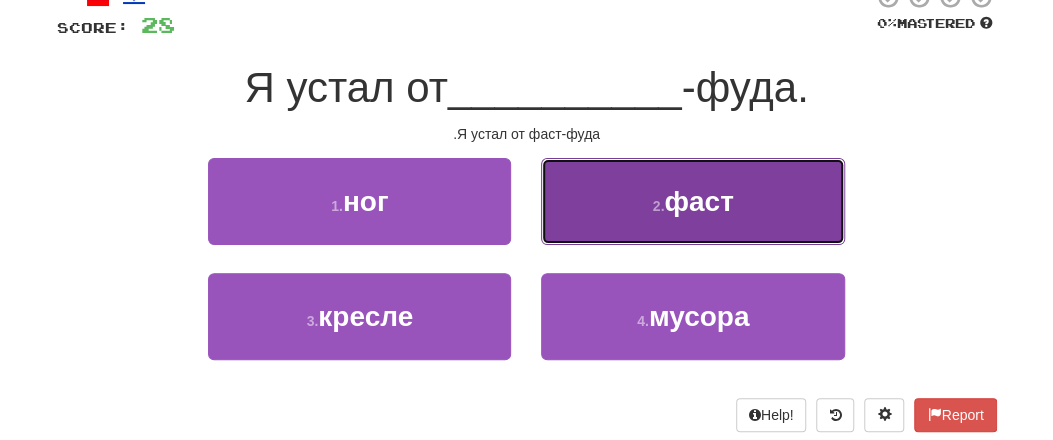 click on "фаст" at bounding box center (698, 201) 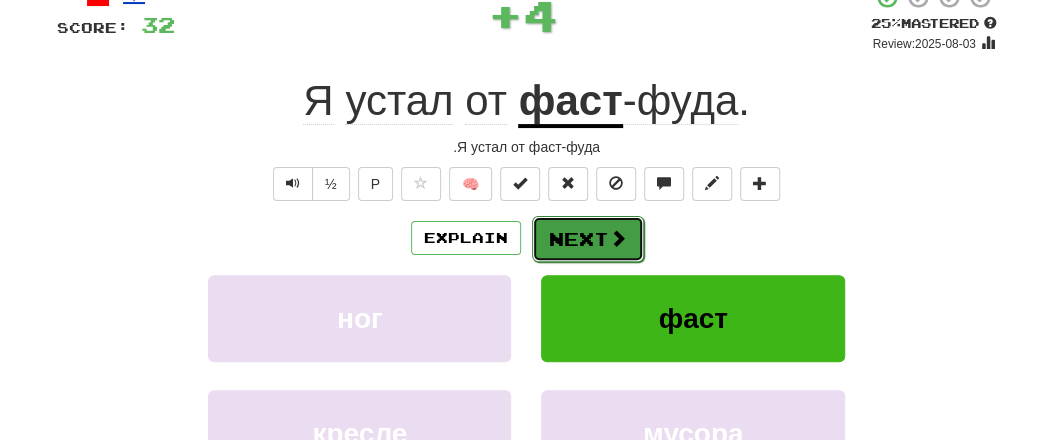click on "Next" at bounding box center [588, 239] 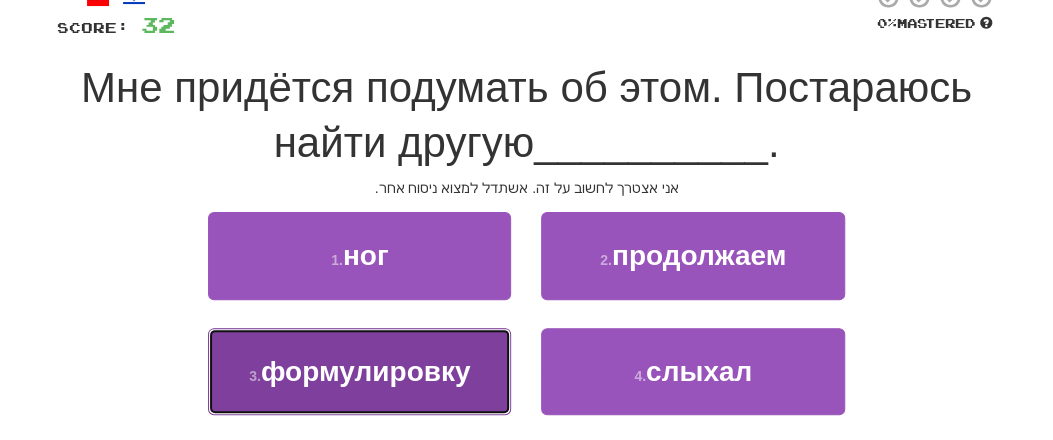 click on "формулировку" at bounding box center (366, 371) 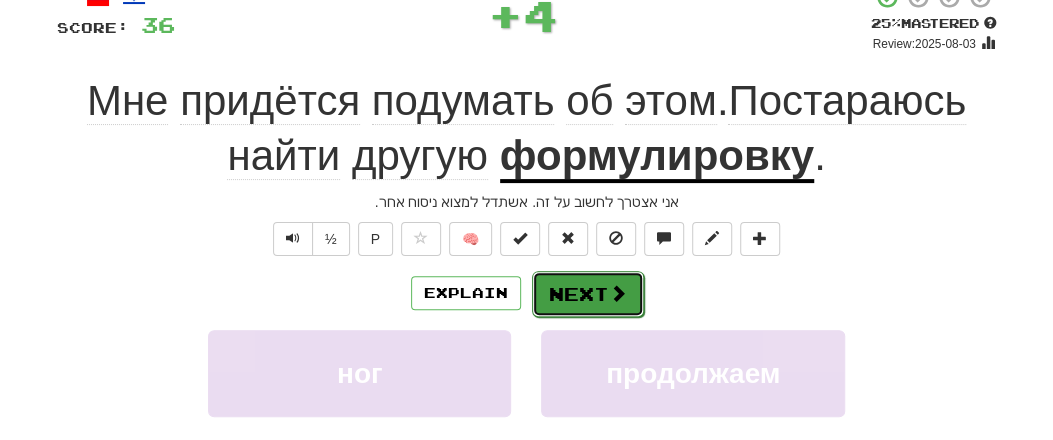 click on "Next" at bounding box center [588, 294] 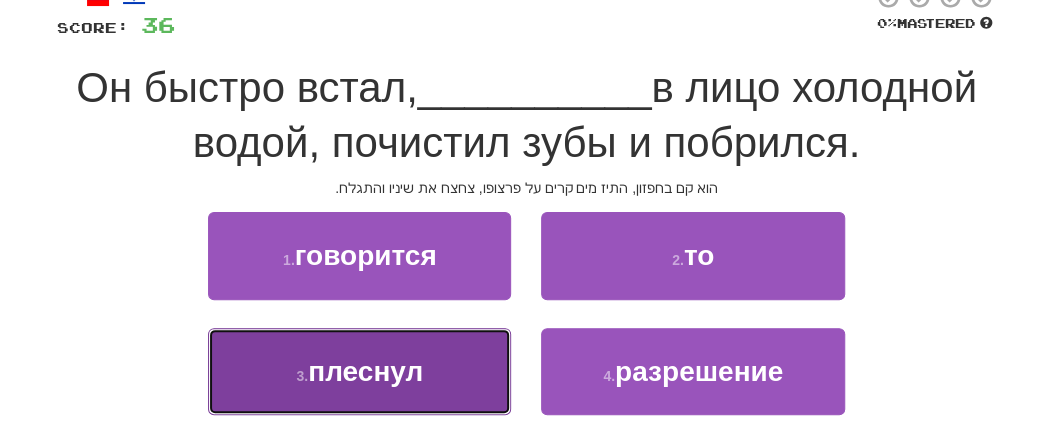 click on "плеснул" at bounding box center [365, 371] 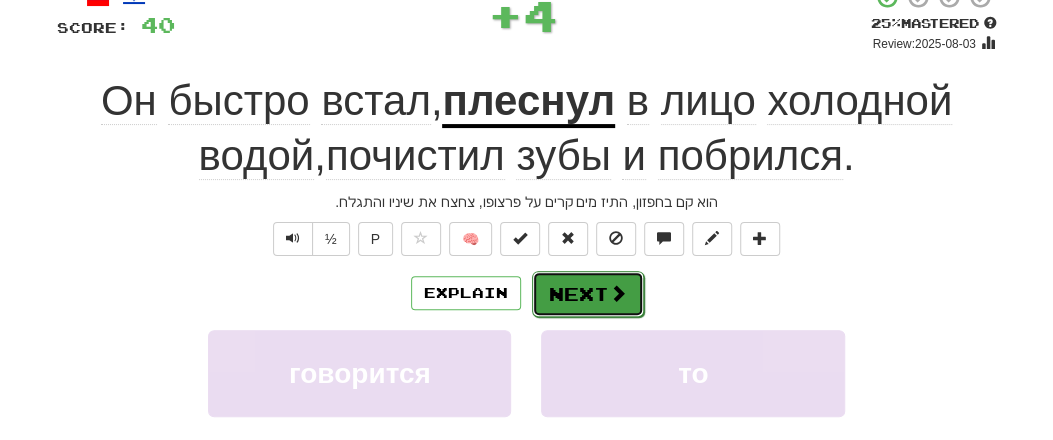 click on "Next" at bounding box center [588, 294] 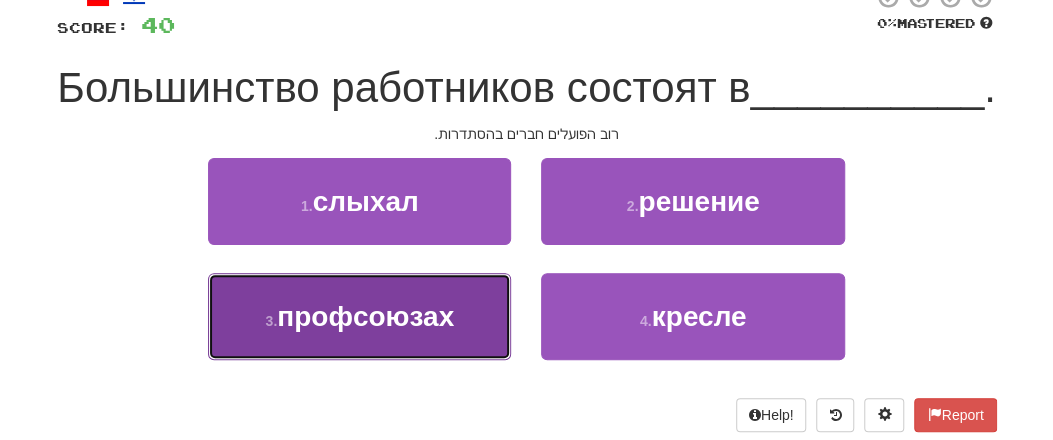 click on "профсоюзах" at bounding box center [365, 316] 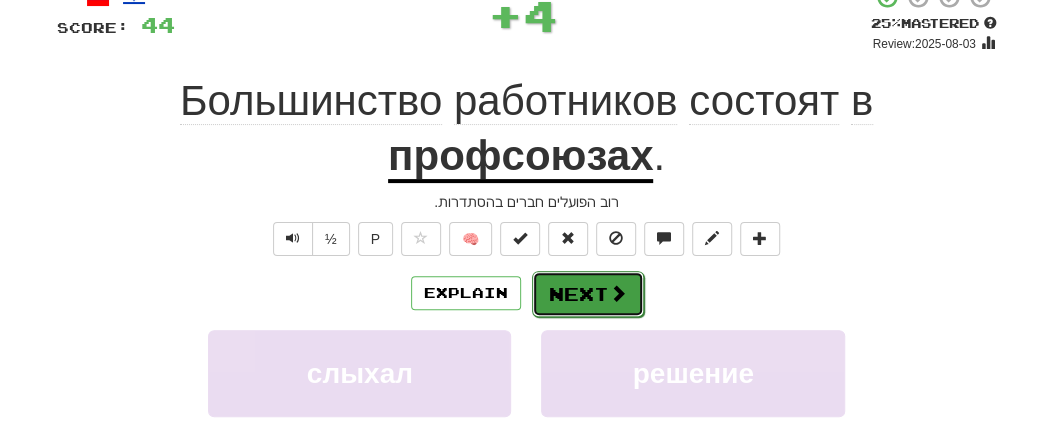 click on "Next" at bounding box center (588, 294) 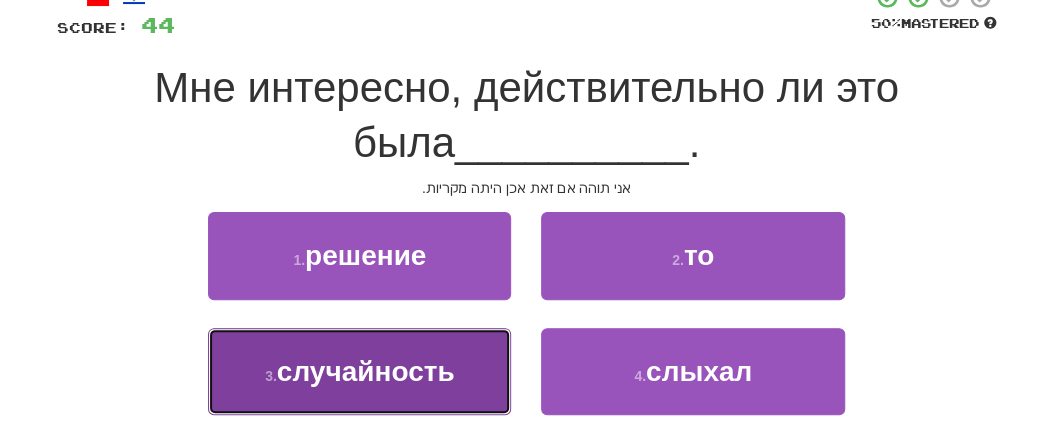 click on "случайность" at bounding box center (366, 371) 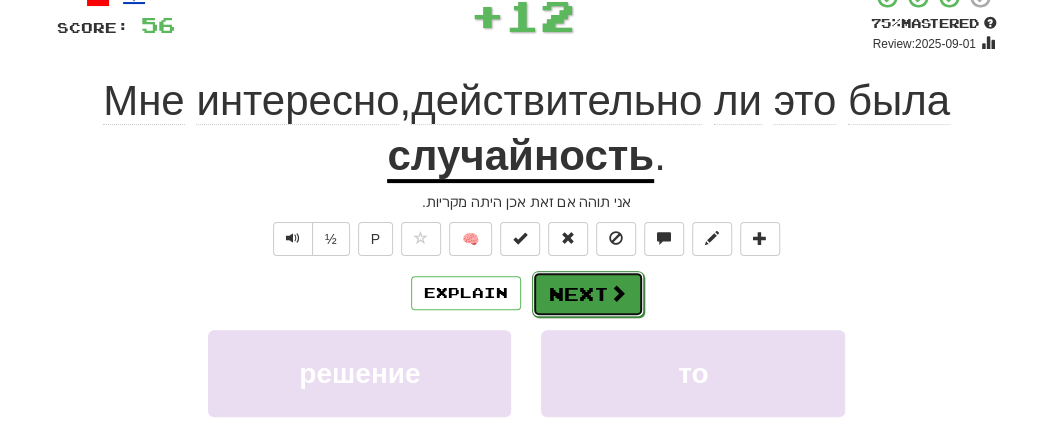 click on "Next" at bounding box center (588, 294) 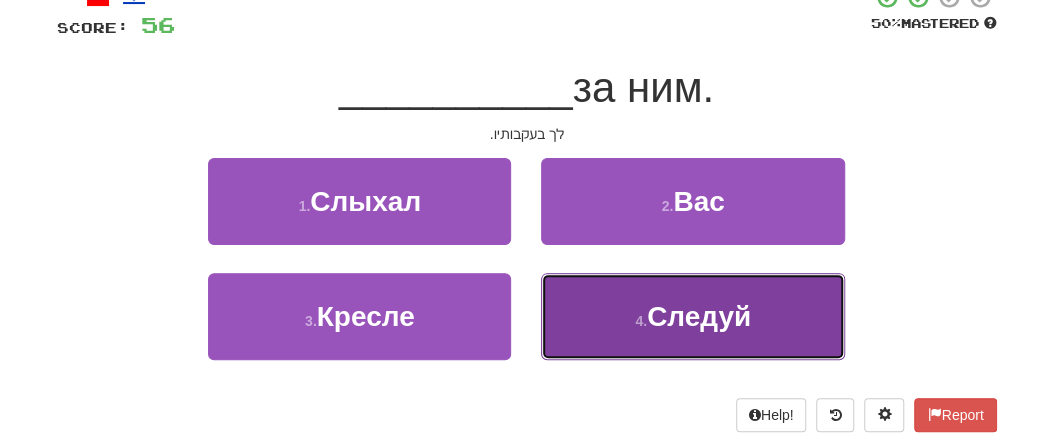 click on "Следуй" at bounding box center (699, 316) 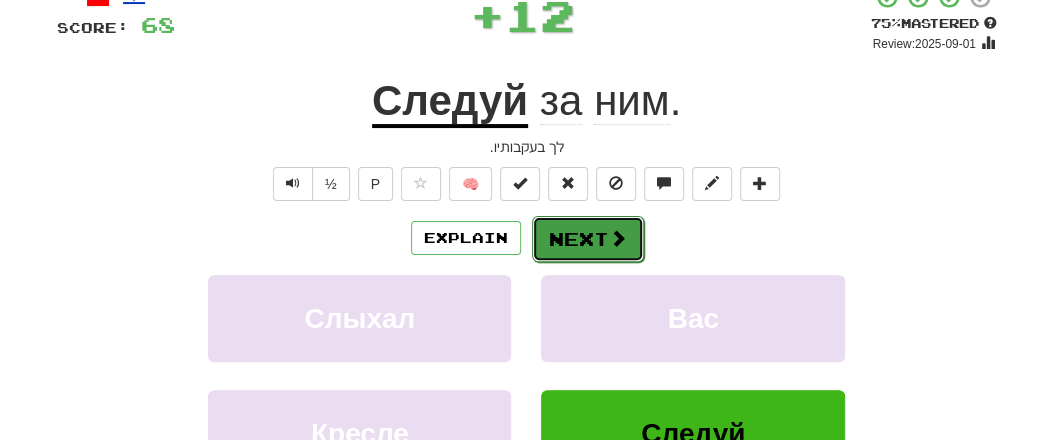 click on "Next" at bounding box center [588, 239] 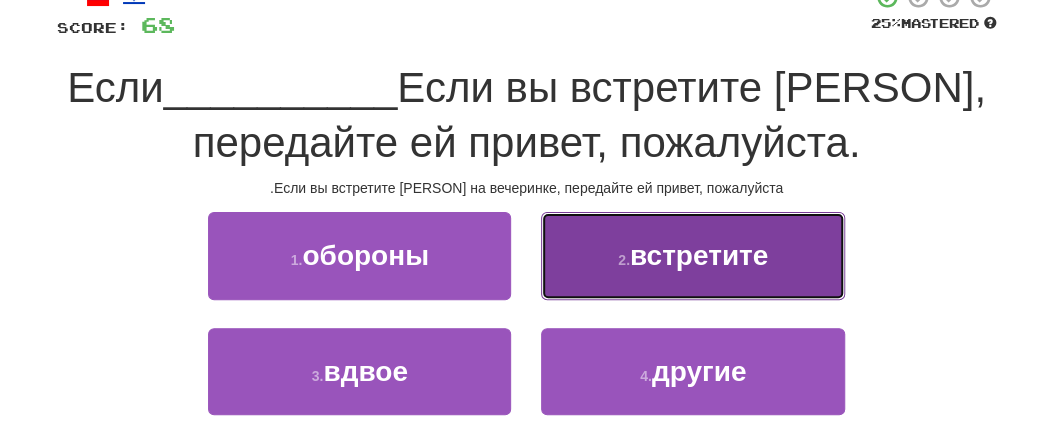 click on "встретите" at bounding box center [699, 255] 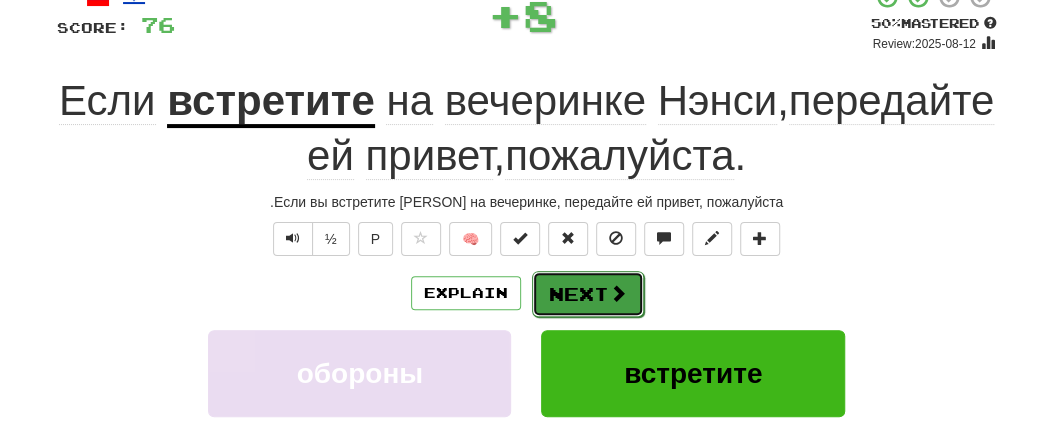 click on "Next" at bounding box center [588, 294] 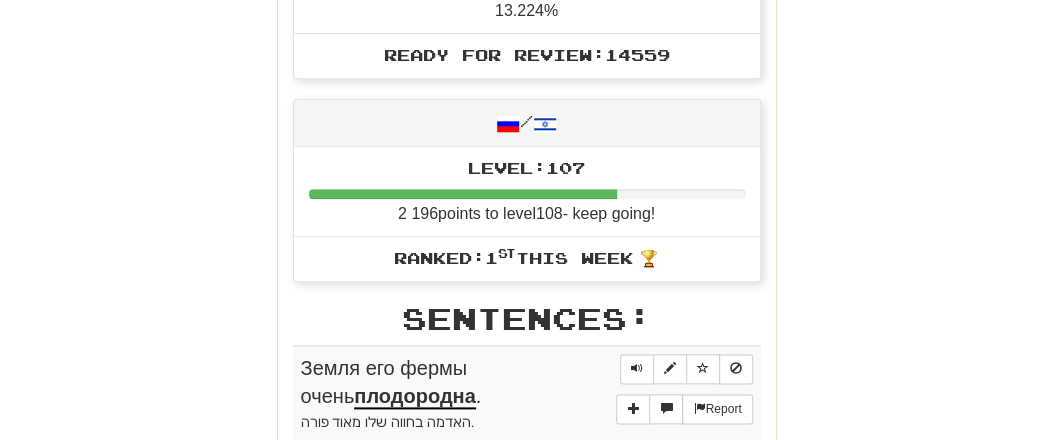 scroll, scrollTop: 1057, scrollLeft: 0, axis: vertical 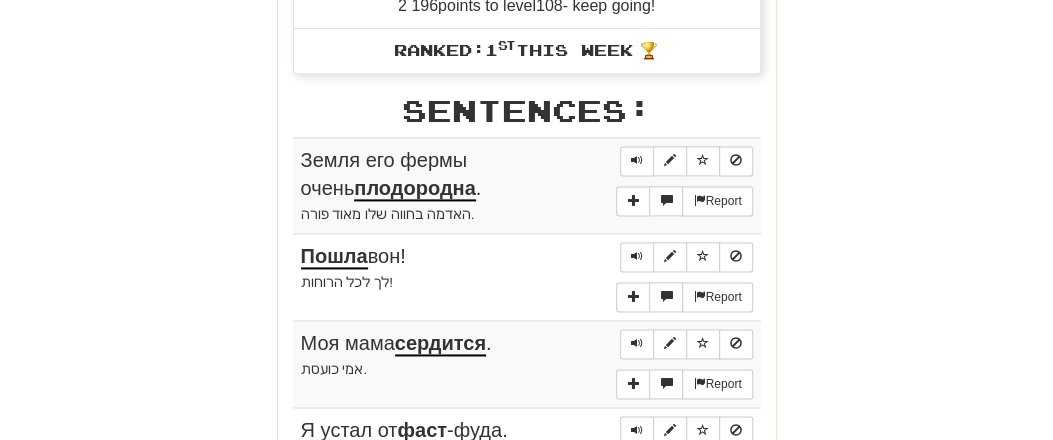 drag, startPoint x: 289, startPoint y: 138, endPoint x: 415, endPoint y: 230, distance: 156.01282 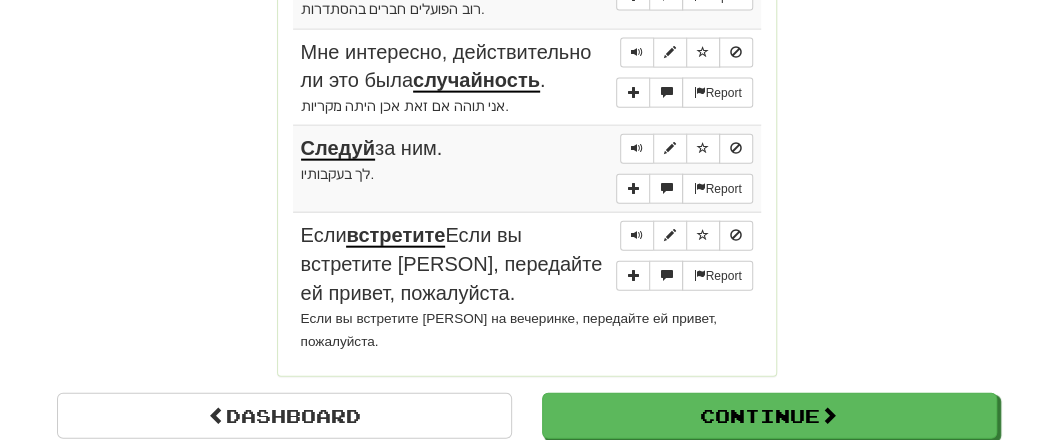 scroll, scrollTop: 1993, scrollLeft: 0, axis: vertical 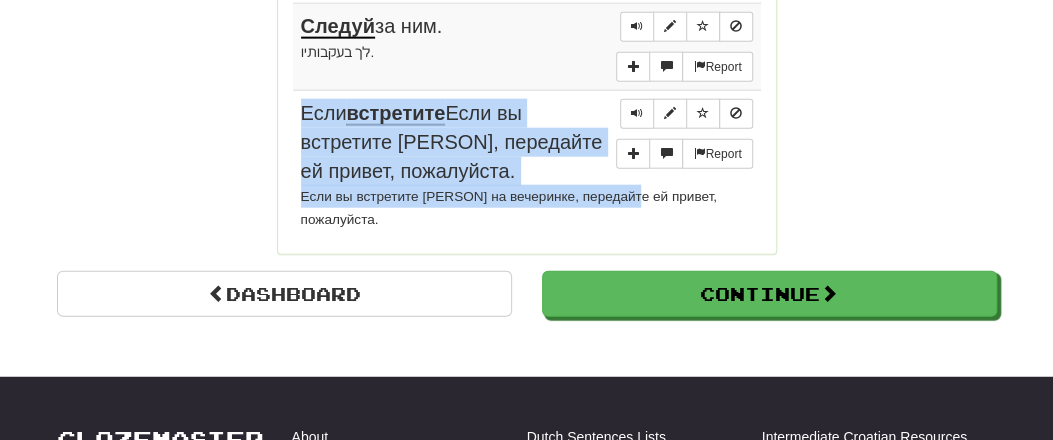 click on "Если вы встретите [PERSON] на вечеринке, передайте ей привет, пожалуйста." at bounding box center [527, 208] 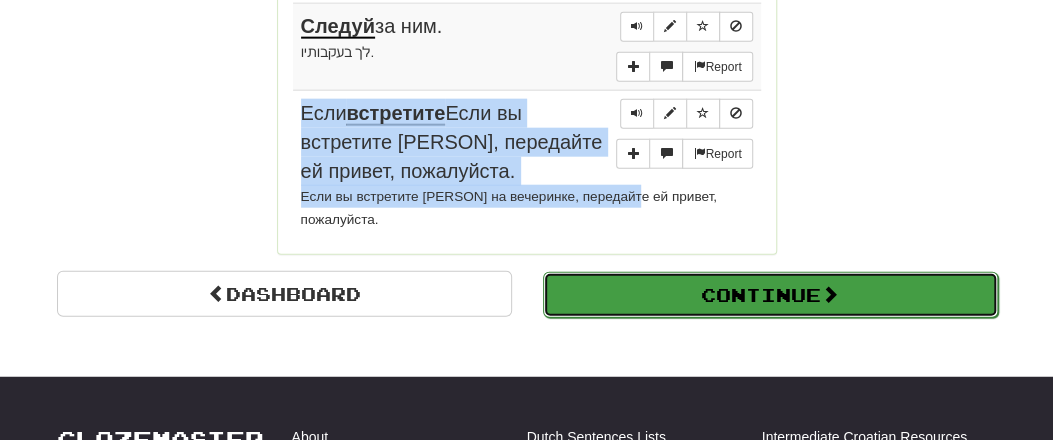 click on "Continue" at bounding box center [770, 295] 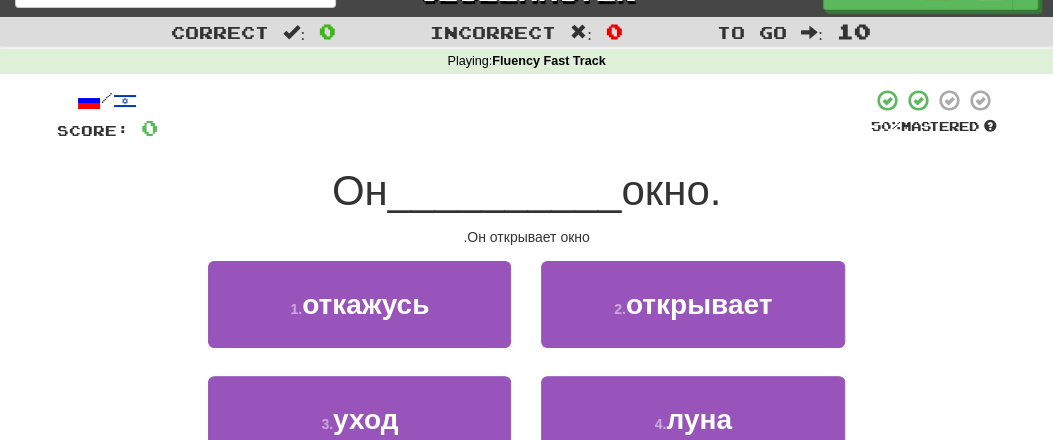 scroll, scrollTop: 33, scrollLeft: 0, axis: vertical 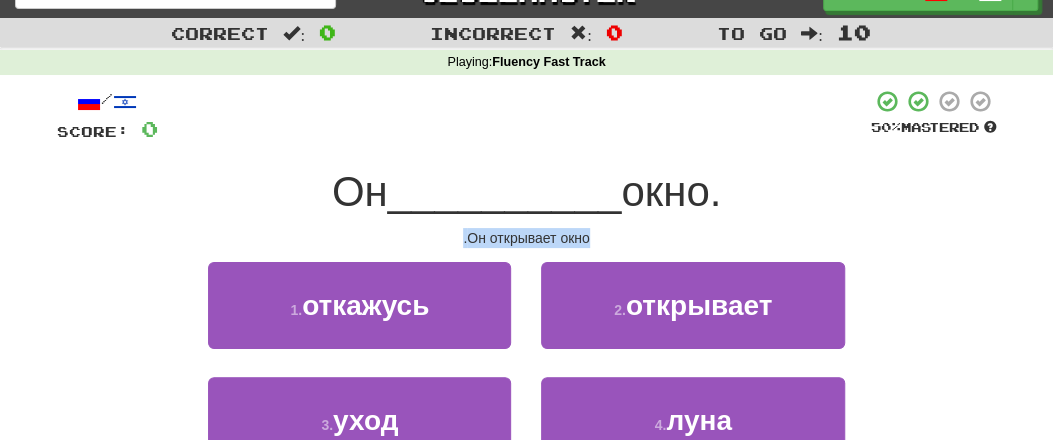 drag, startPoint x: 463, startPoint y: 246, endPoint x: 605, endPoint y: 244, distance: 142.01408 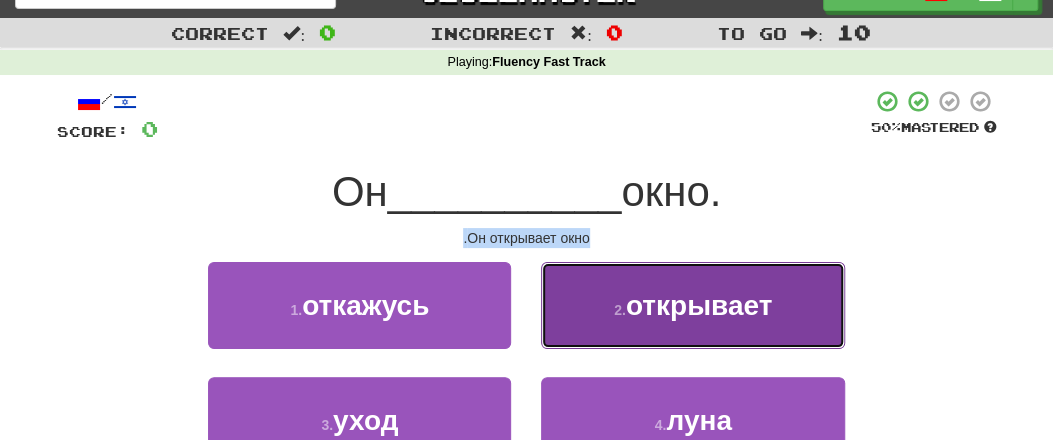 click on "открывает" at bounding box center [699, 305] 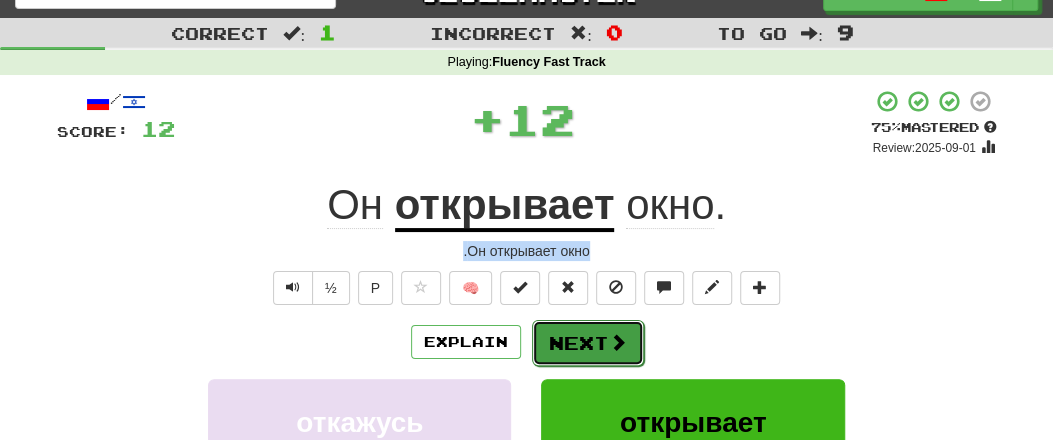 click on "Next" at bounding box center (588, 343) 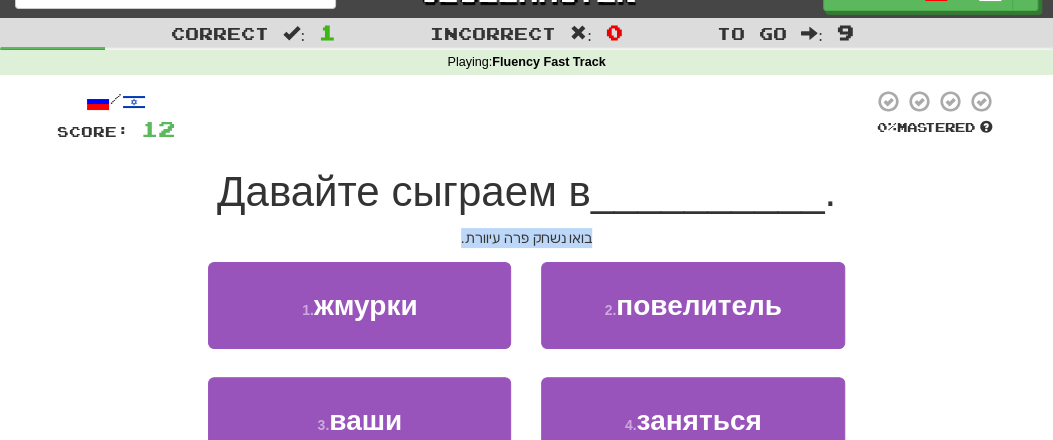 drag, startPoint x: 435, startPoint y: 238, endPoint x: 602, endPoint y: 235, distance: 167.02695 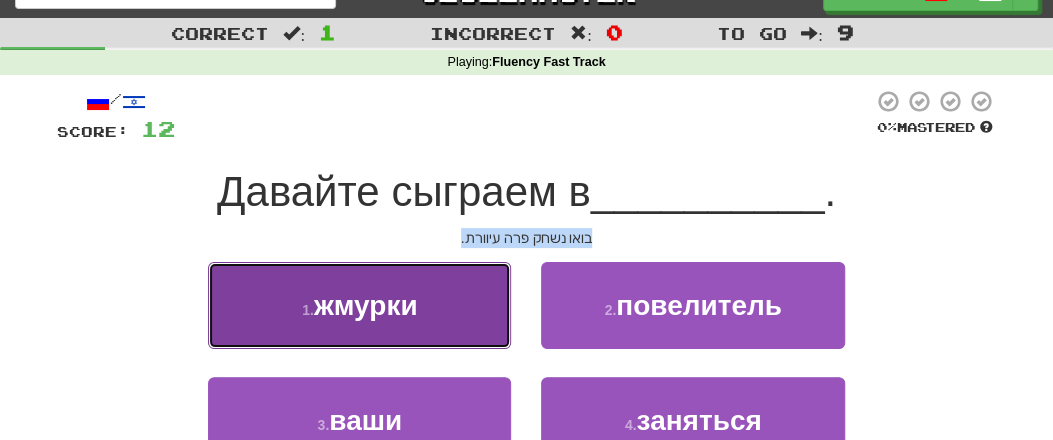 click on "жмурки" at bounding box center [366, 305] 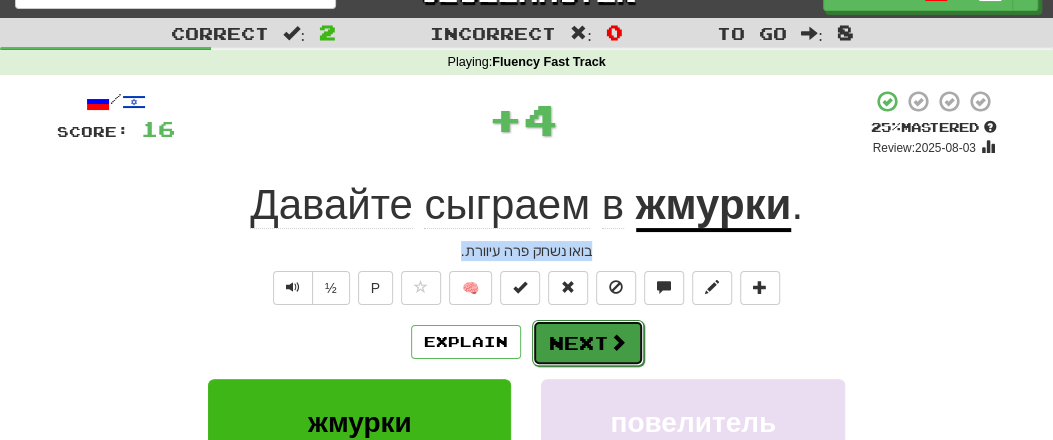 click on "Next" at bounding box center [588, 343] 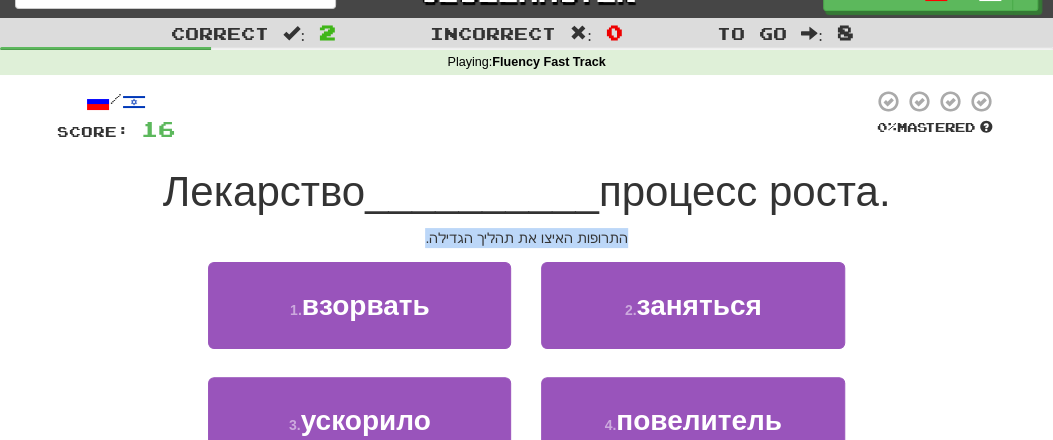 drag, startPoint x: 422, startPoint y: 231, endPoint x: 633, endPoint y: 226, distance: 211.05923 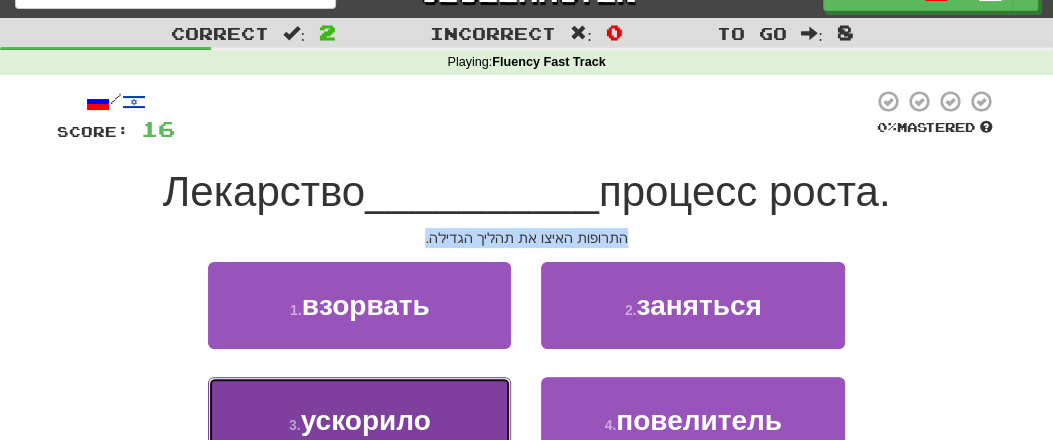 click on "3 .  ускорило" at bounding box center [359, 420] 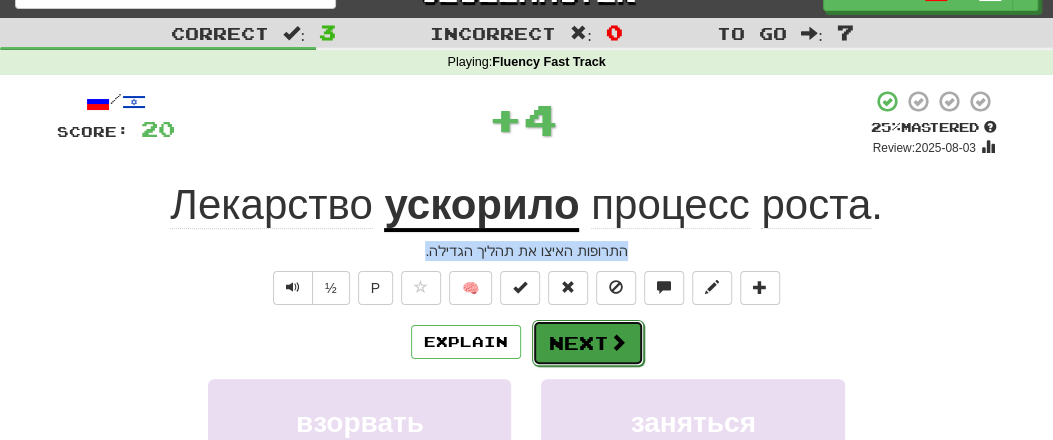 click on "Next" at bounding box center (588, 343) 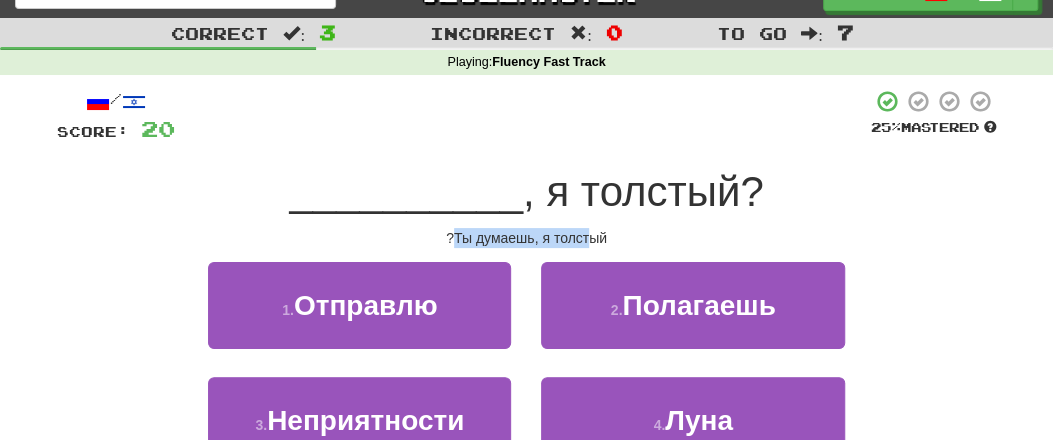 drag, startPoint x: 460, startPoint y: 232, endPoint x: 596, endPoint y: 234, distance: 136.01471 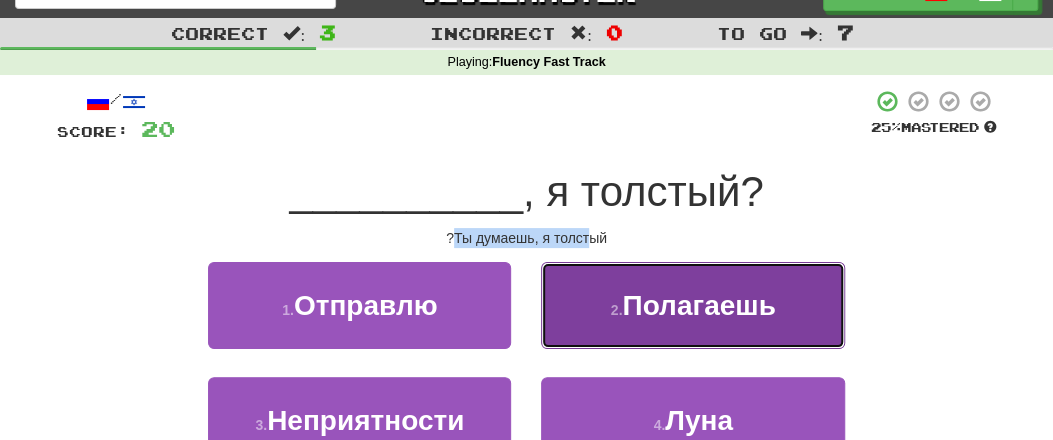 click on "Полагаешь" at bounding box center (698, 305) 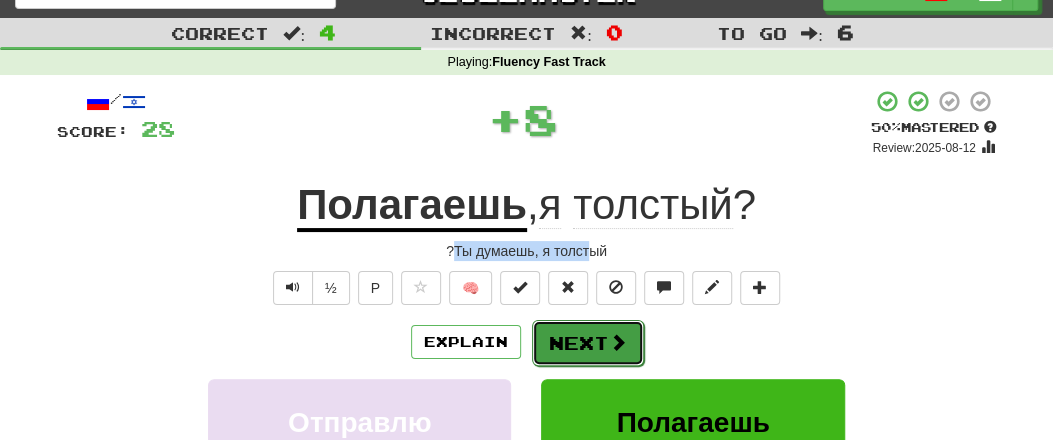 click on "Next" at bounding box center (588, 343) 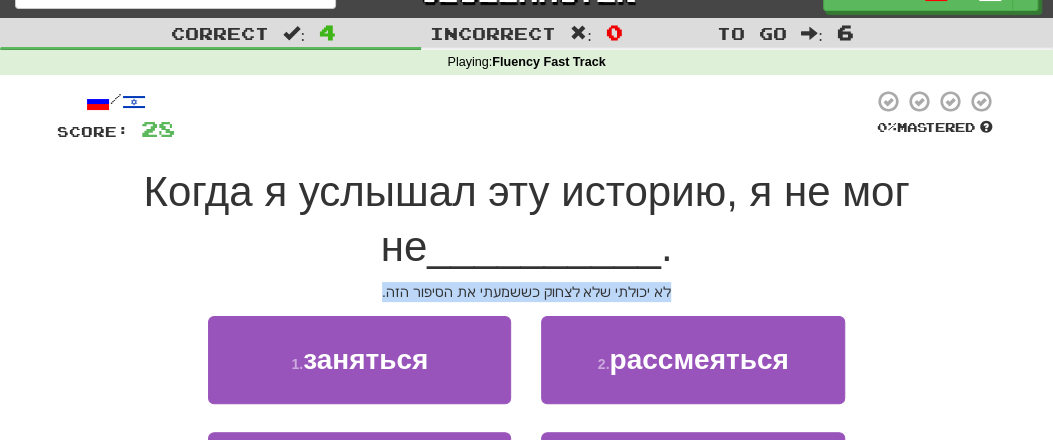drag, startPoint x: 382, startPoint y: 291, endPoint x: 688, endPoint y: 295, distance: 306.02615 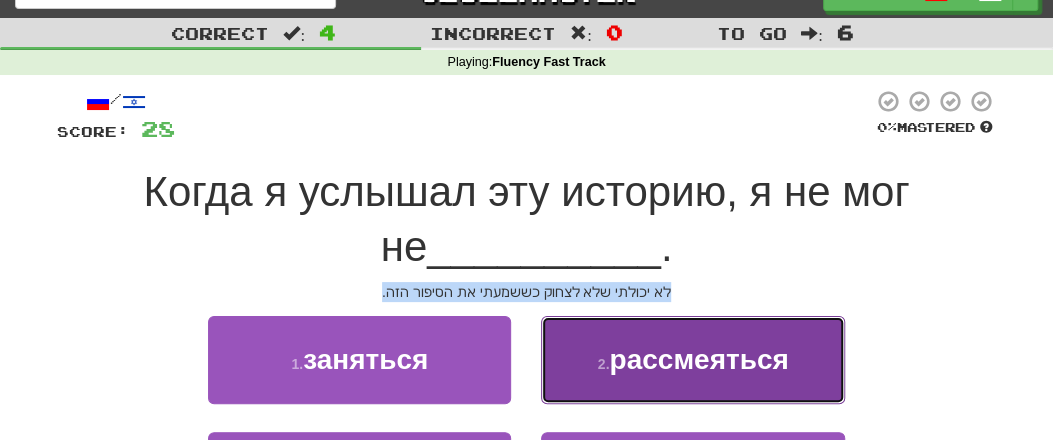 click on "2 .  рассмеяться" at bounding box center [692, 359] 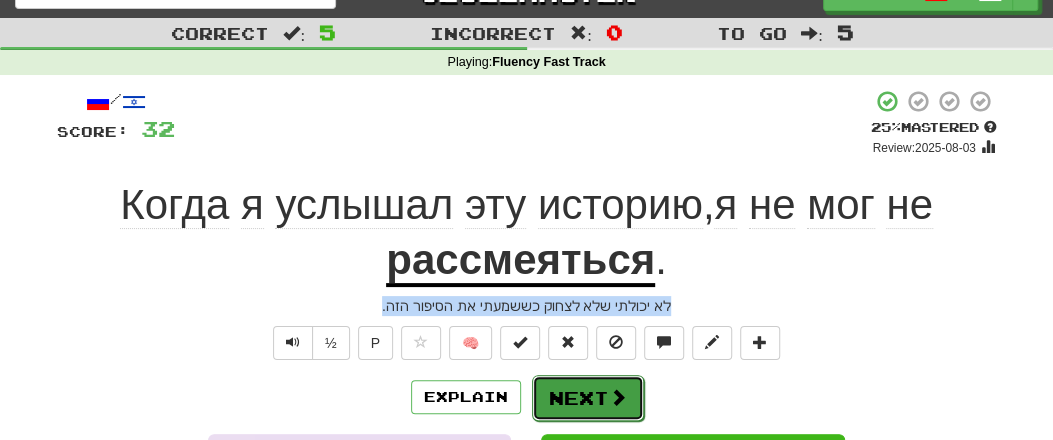 click on "Next" at bounding box center (588, 398) 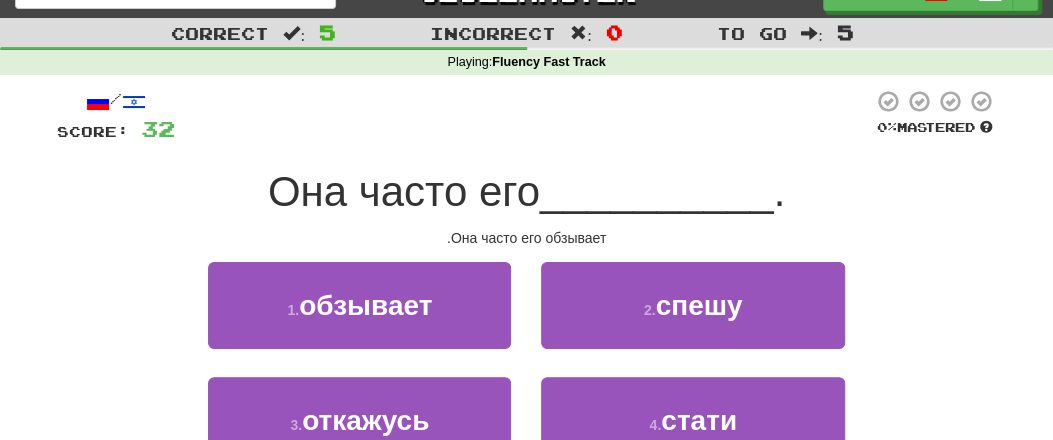 drag, startPoint x: 393, startPoint y: 239, endPoint x: 659, endPoint y: 234, distance: 266.047 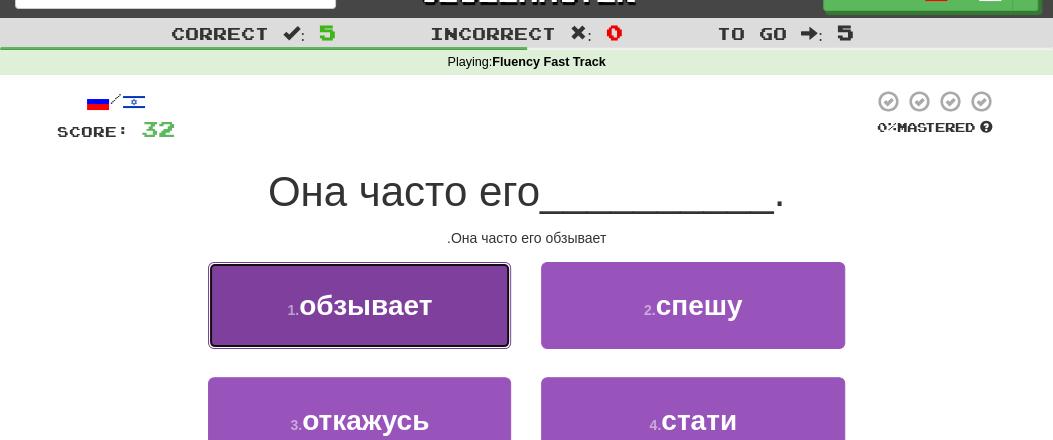 click on "обзывает" at bounding box center [365, 305] 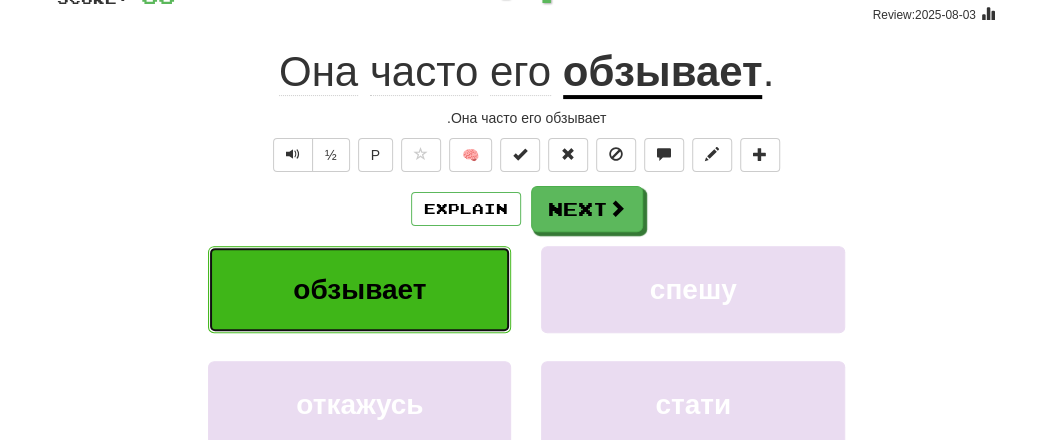 scroll, scrollTop: 241, scrollLeft: 0, axis: vertical 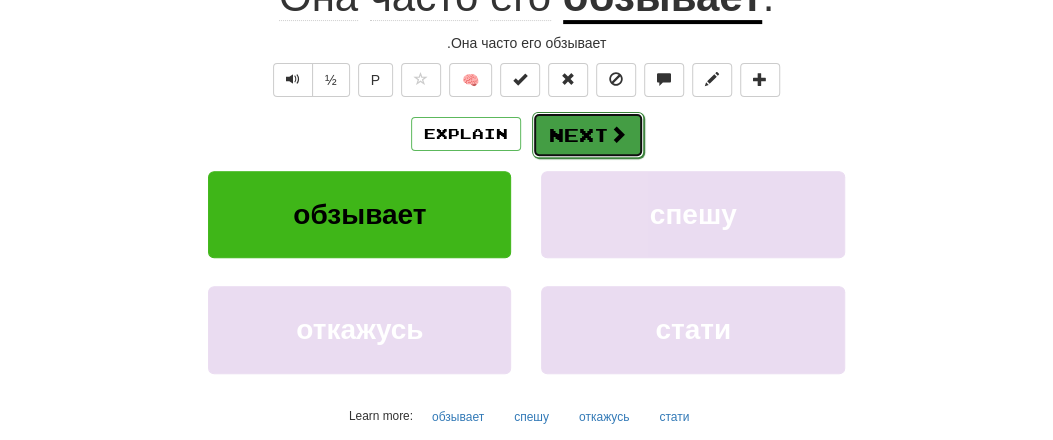 click on "Next" at bounding box center [588, 135] 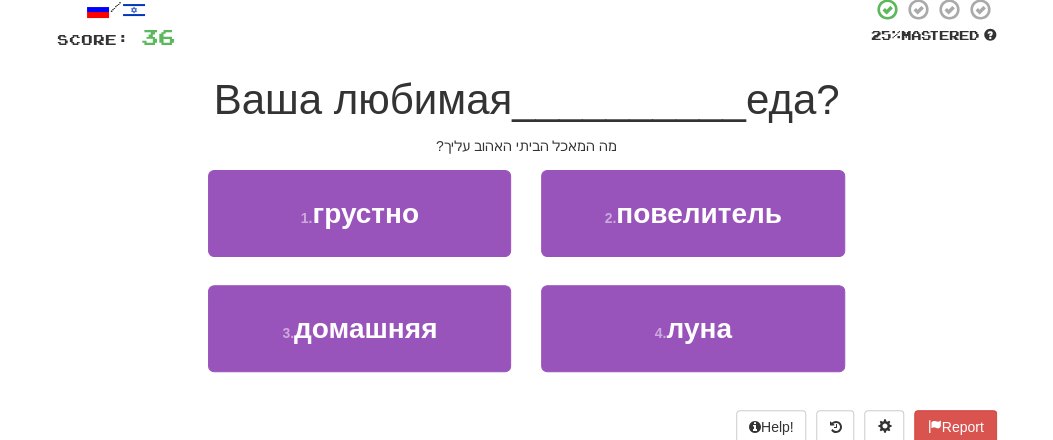 scroll, scrollTop: 125, scrollLeft: 0, axis: vertical 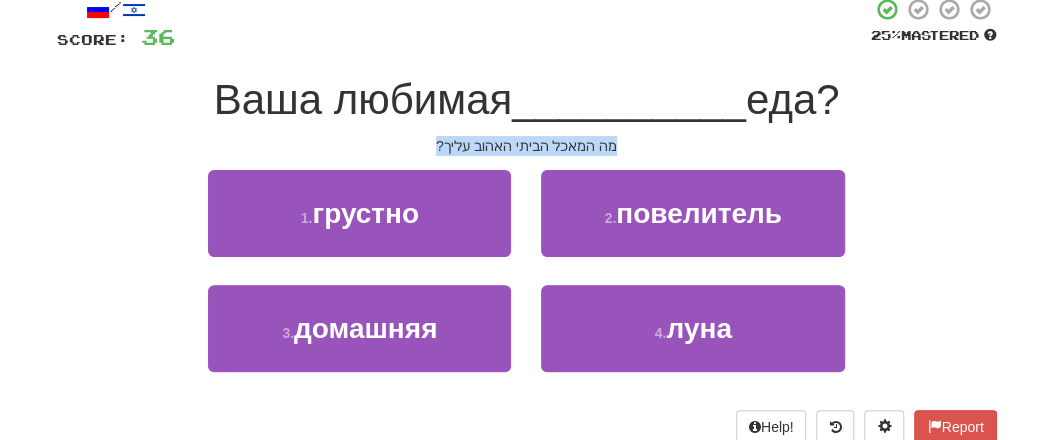 drag, startPoint x: 409, startPoint y: 133, endPoint x: 629, endPoint y: 143, distance: 220.22716 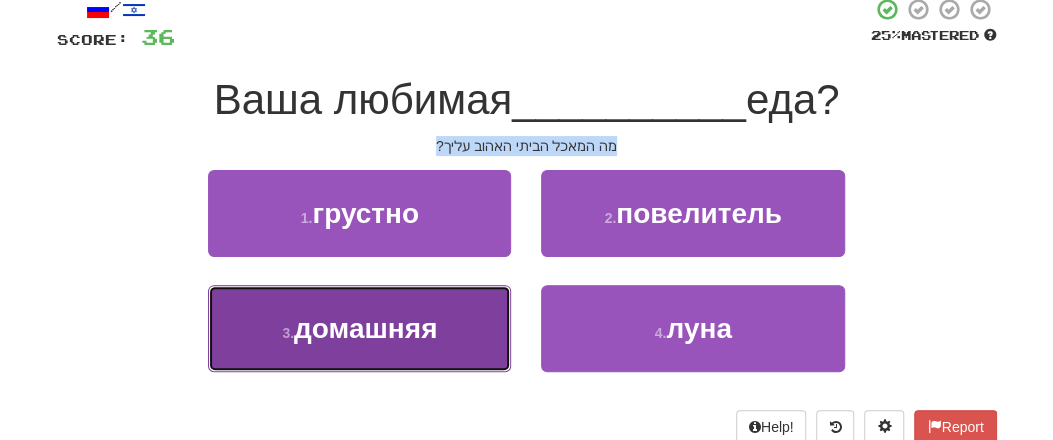 click on "домашняя" at bounding box center [365, 328] 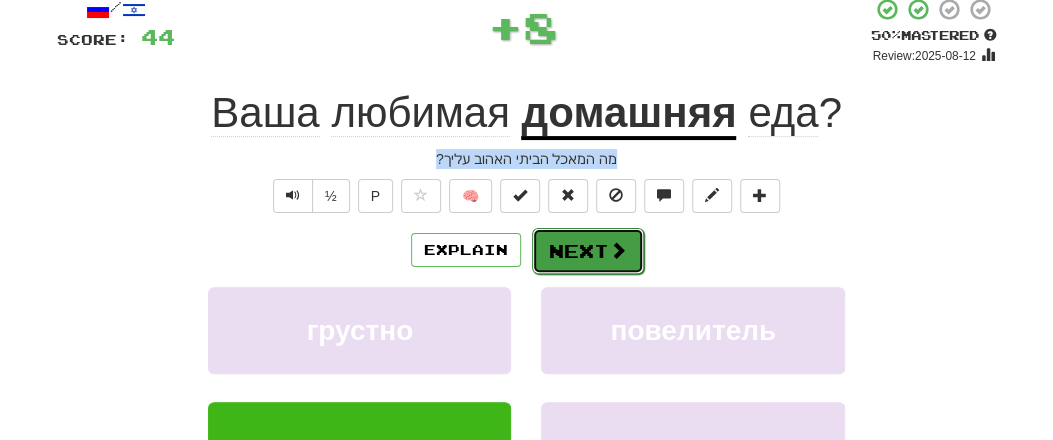 click on "Next" at bounding box center [588, 251] 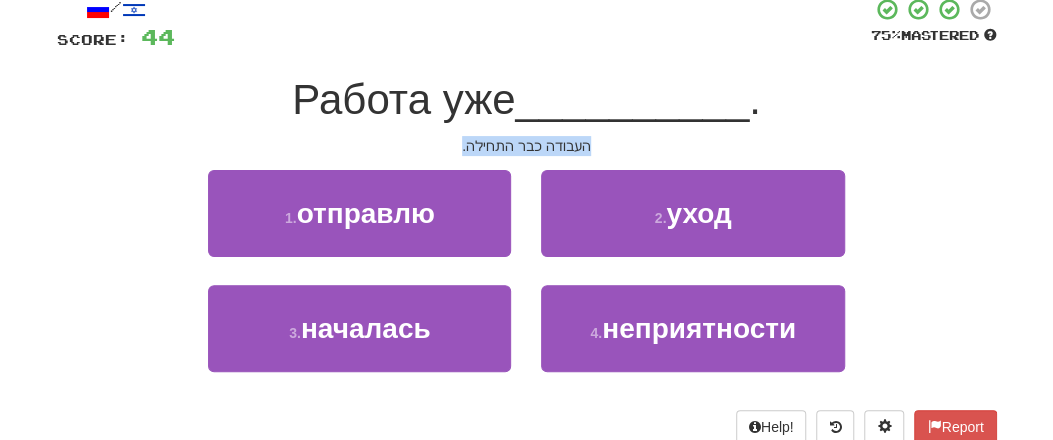 drag, startPoint x: 437, startPoint y: 140, endPoint x: 600, endPoint y: 143, distance: 163.0276 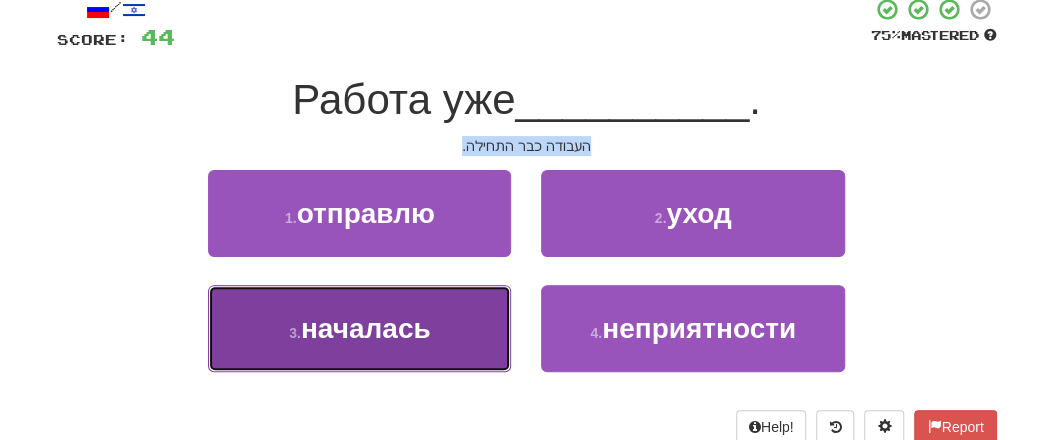 click on "3 .  началась" at bounding box center [359, 328] 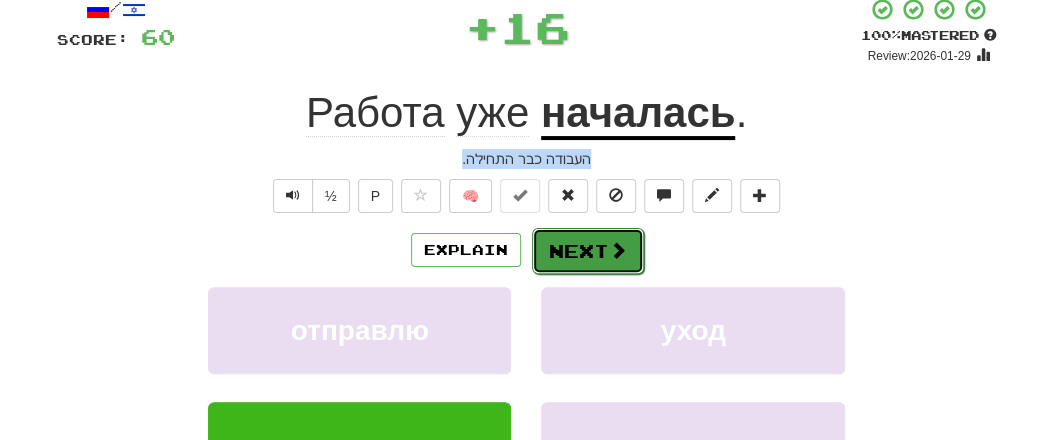 click on "Next" at bounding box center [588, 251] 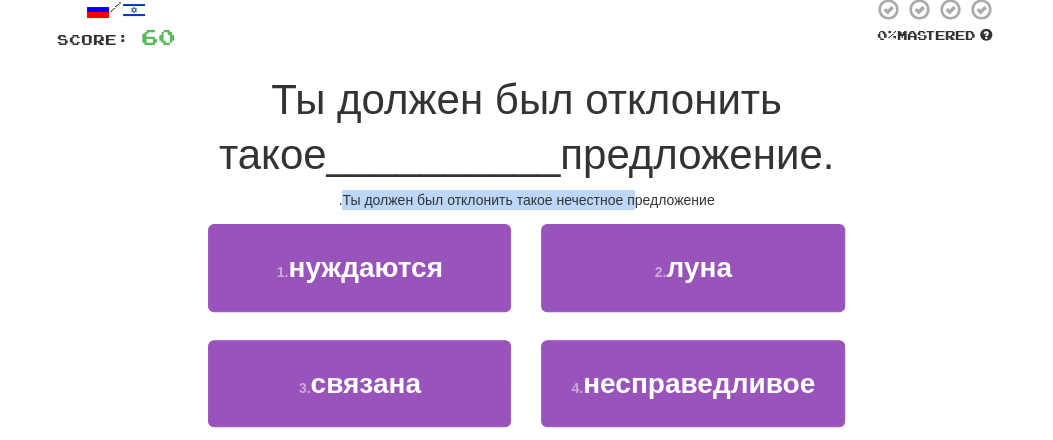 drag, startPoint x: 387, startPoint y: 204, endPoint x: 663, endPoint y: 195, distance: 276.1467 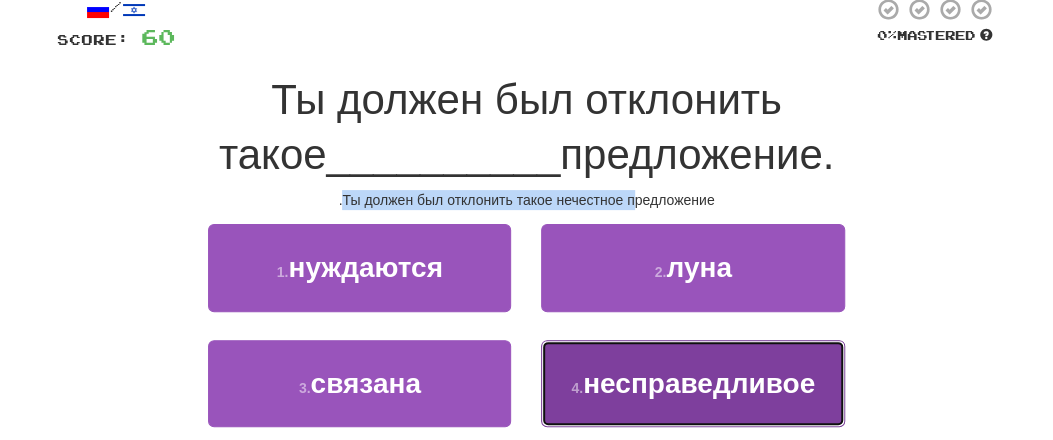 click on "несправедливое" at bounding box center [699, 383] 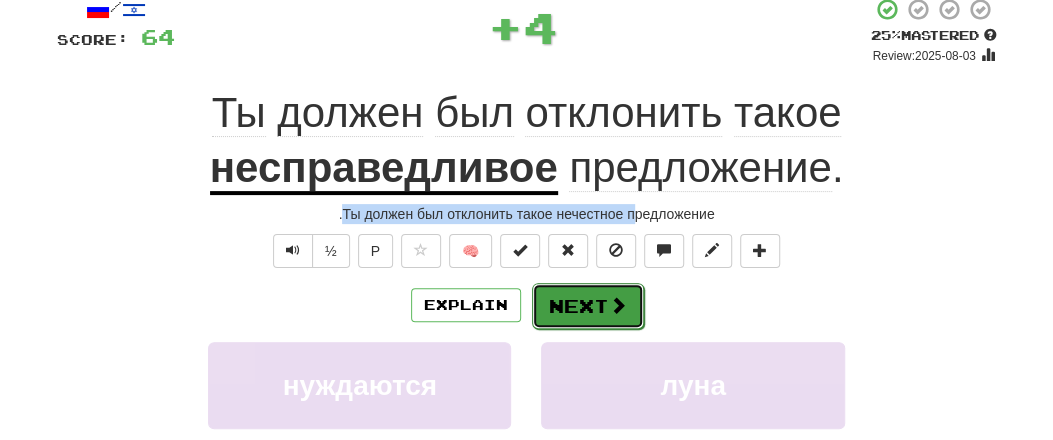 click on "Next" at bounding box center (588, 306) 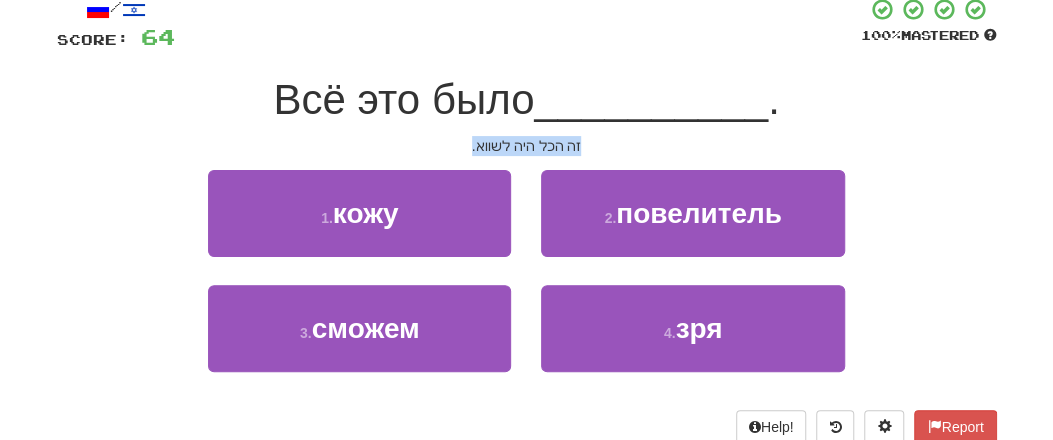 drag, startPoint x: 449, startPoint y: 143, endPoint x: 599, endPoint y: 144, distance: 150.00333 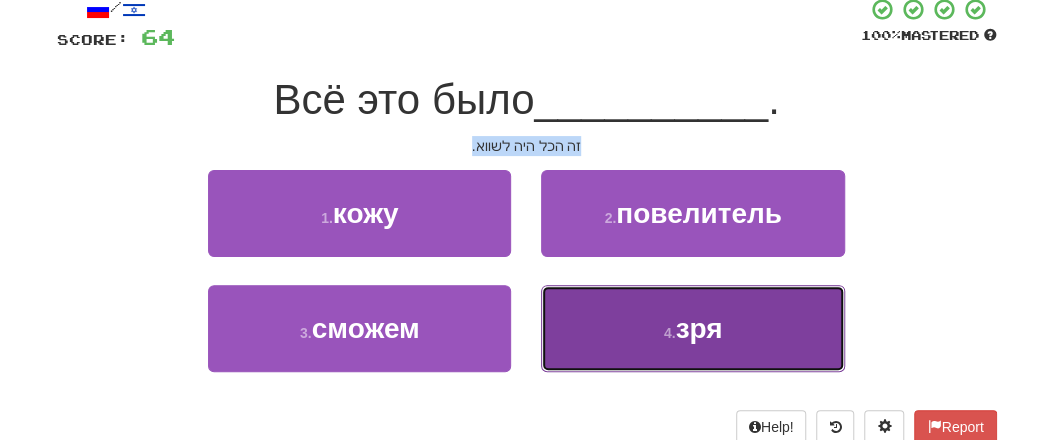 click on "4 .  зря" at bounding box center [692, 328] 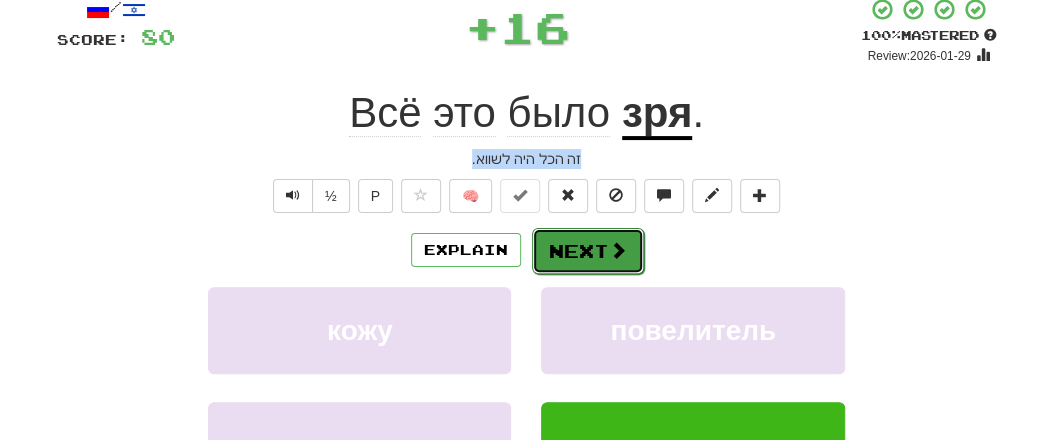 click on "Next" at bounding box center [588, 251] 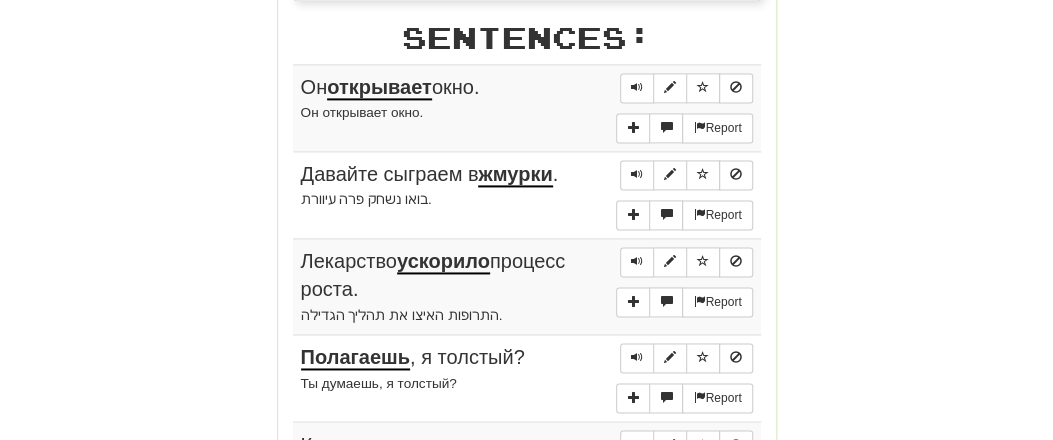scroll, scrollTop: 1148, scrollLeft: 0, axis: vertical 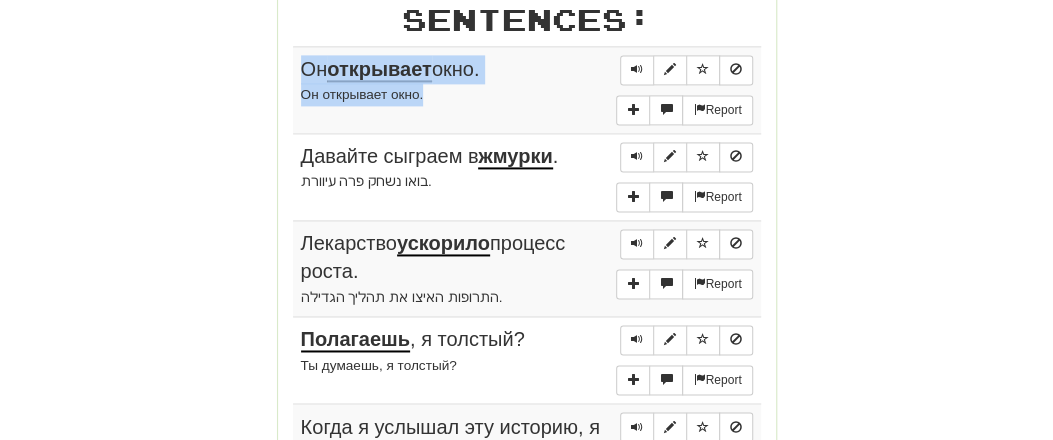 drag, startPoint x: 297, startPoint y: 62, endPoint x: 493, endPoint y: 102, distance: 200.04 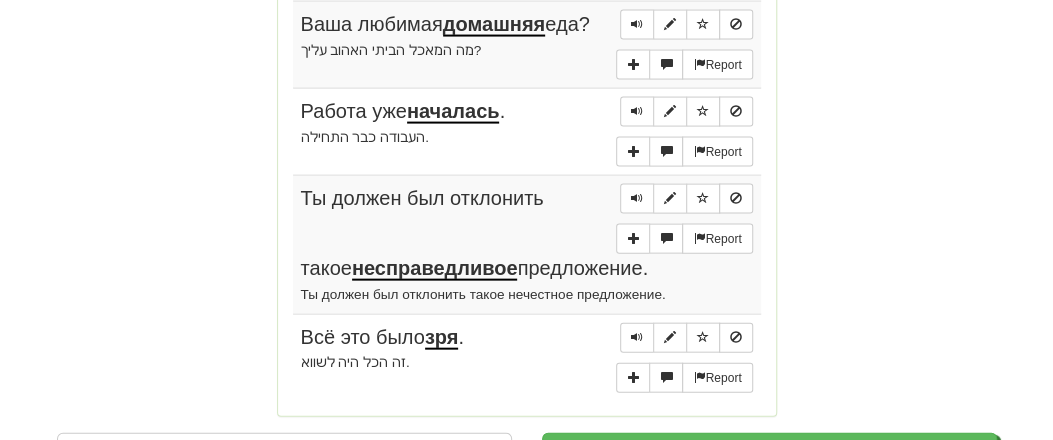 scroll, scrollTop: 1772, scrollLeft: 0, axis: vertical 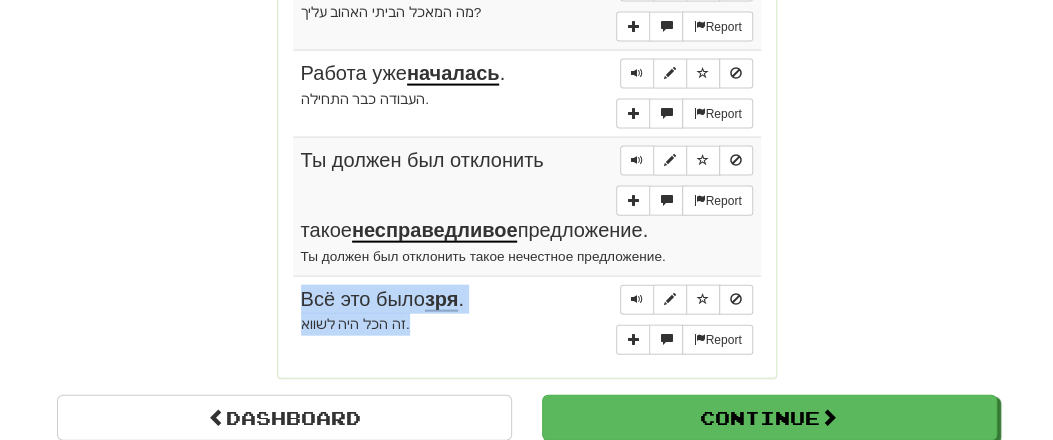 click on "זה הכל היה לשווא." at bounding box center [527, 324] 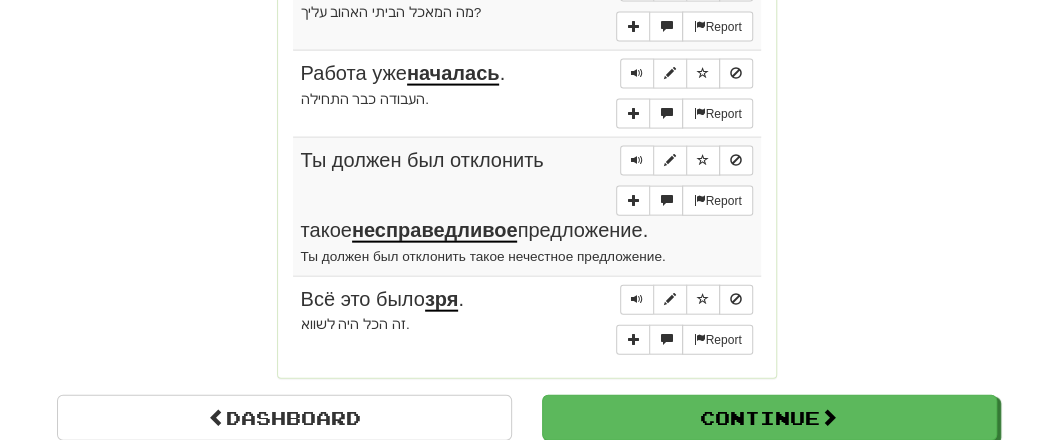 click on "Report Он  открывает  окно. Он открывает окно.  Report Давайте сыграем в  жмурки . Он играет в жмурки.  Report Лекарство  ускорило  процесс роста. Лекарство ускорило процесс роста.  Report Полагаешь , я толстый? Ты думаешь, я толстый?  Report Когда я услышал эту историю, я не мог не  рассмеяться . Я не мог не рассмеяться, когда услышал эту историю.  Report Она часто его  обзывает . . ." at bounding box center (527, -563) 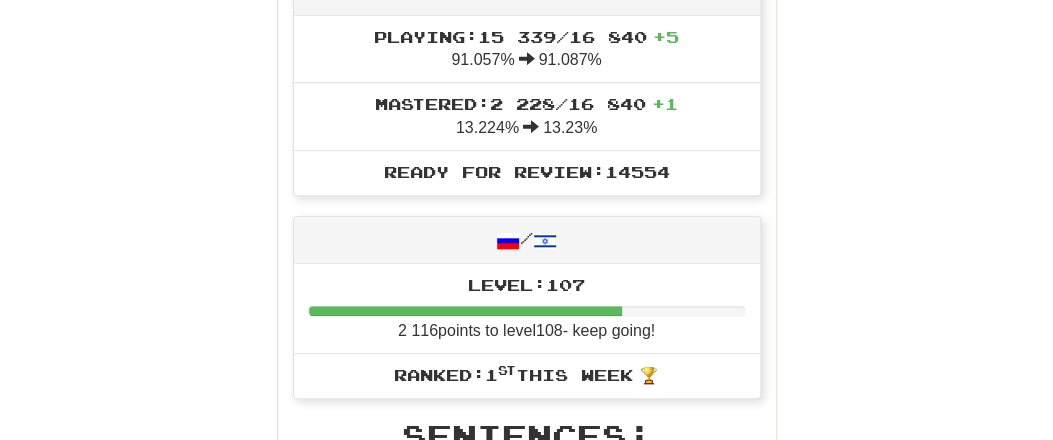 scroll, scrollTop: 628, scrollLeft: 0, axis: vertical 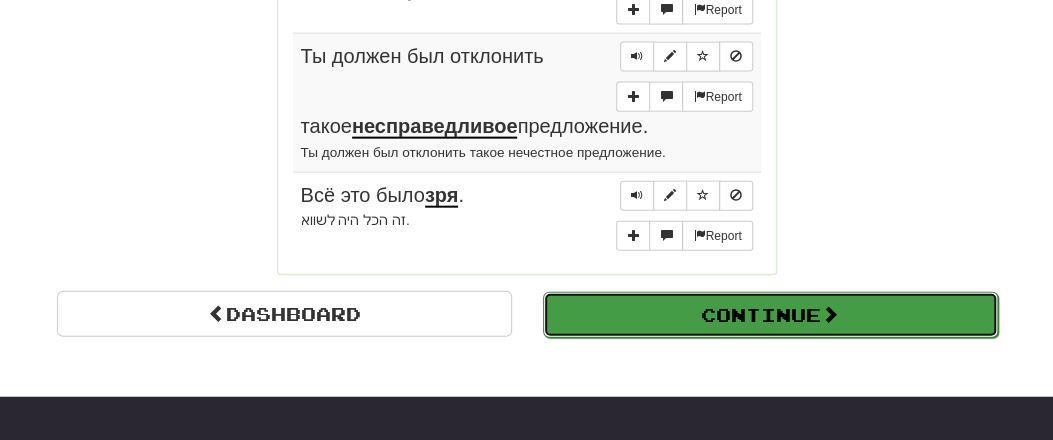 click on "Continue" at bounding box center [770, 315] 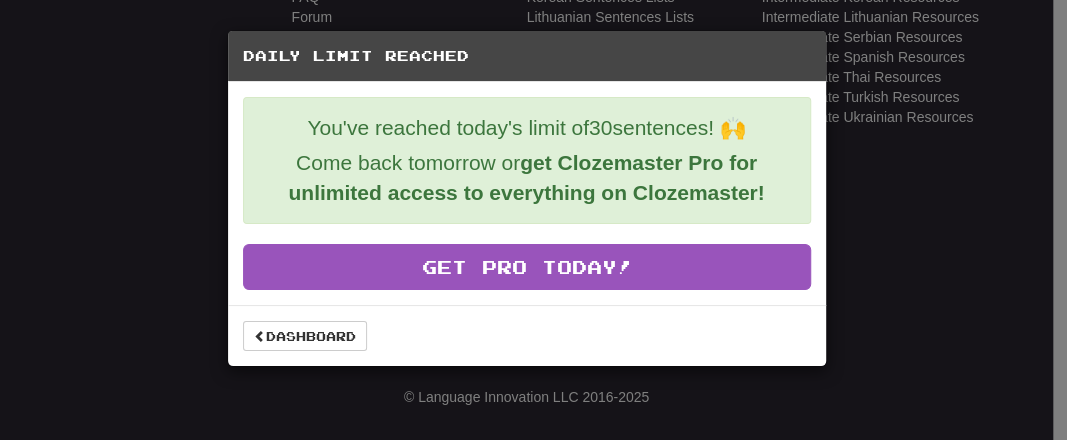 scroll, scrollTop: 865, scrollLeft: 0, axis: vertical 